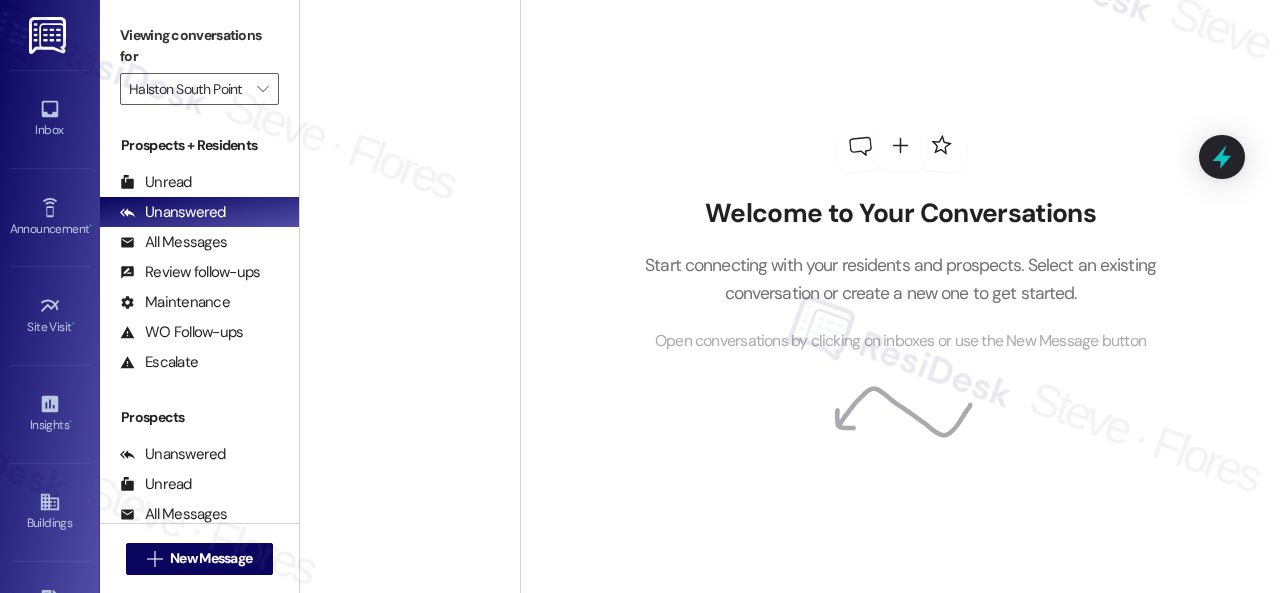 scroll, scrollTop: 0, scrollLeft: 0, axis: both 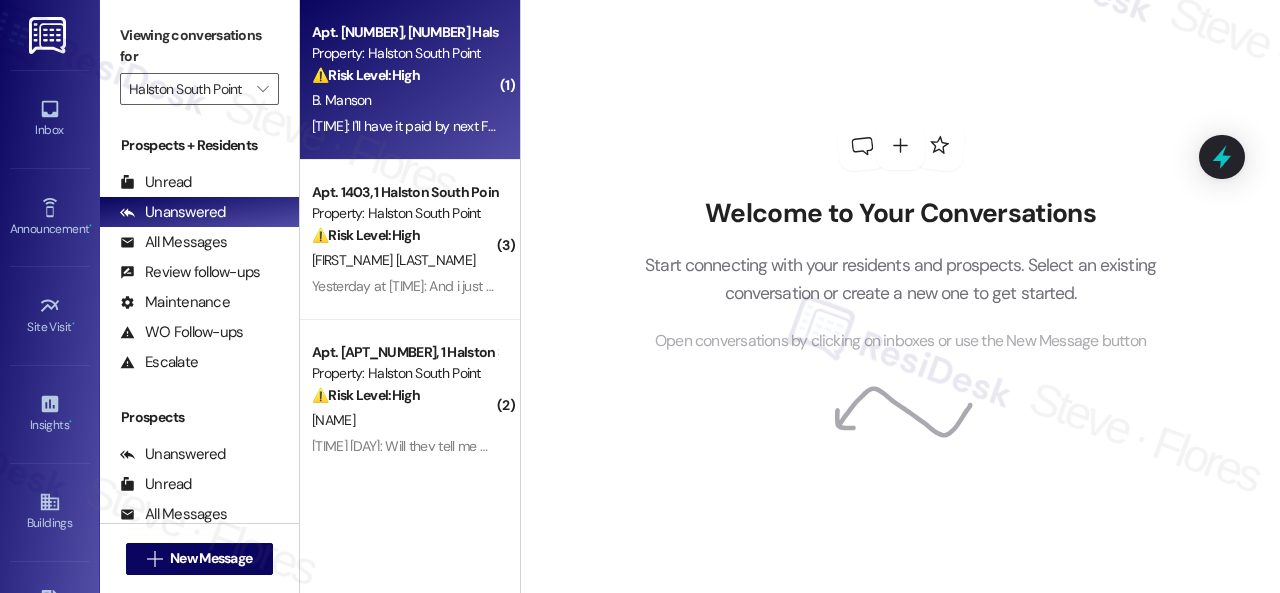click on "B. Manson" at bounding box center [404, 100] 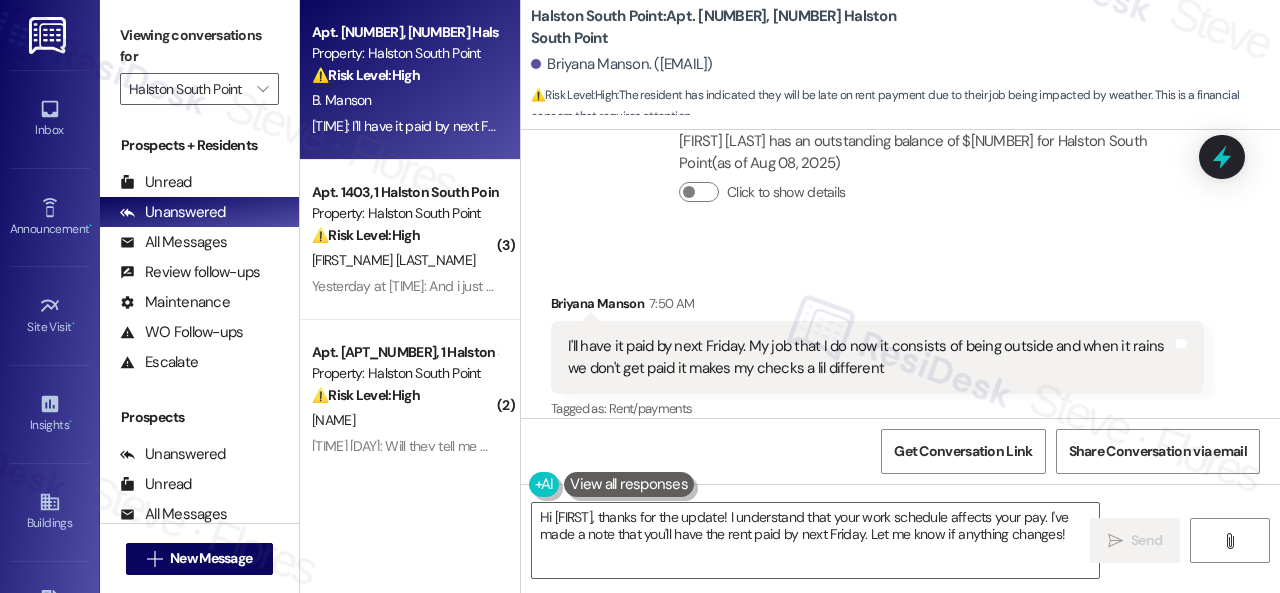 scroll, scrollTop: 22046, scrollLeft: 0, axis: vertical 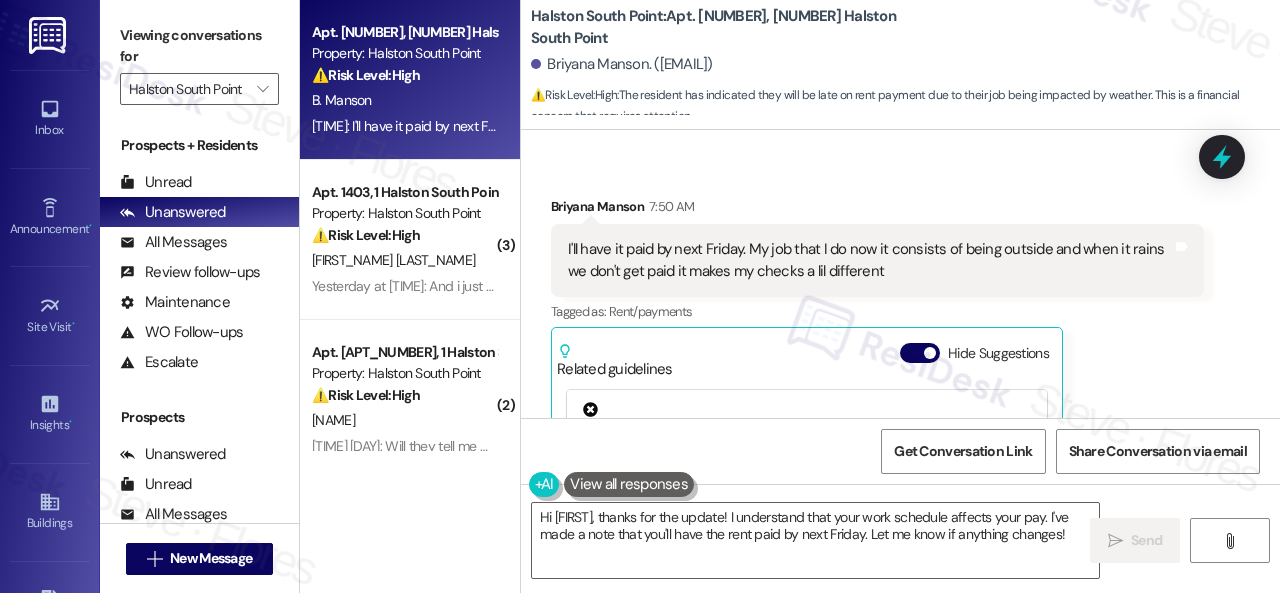 click on "Received via SMS Briyana Manson [TIME] I'll have it paid by next Friday. My job that I do now it consists of being outside and when it rains we don't get paid it makes my checks a lil different Tags and notes Tagged as: Rent/payments Click to highlight conversations about Rent/payments Related guidelines Hide Suggestions Birchstone Residential - Birchstone Residential - All properties: None of the provided information in the given property document mentions any resident-related questions or concerns directly related to tenants, renters, or occupiers within the context of the property. Created 2 years ago Account level guideline ( 67 % match) FAQs generated by ResiDesk AI How can I check if I am eligible for Flexgo? You can visit getflex.com and sign up to see if you are eligible. Original Guideline View original document here http://res.cl… Created a year ago Account level guideline ( 66 % match) FAQs generated by ResiDesk AI How can I update my renter's insurance records? Original Guideline ( 66" at bounding box center (900, 394) 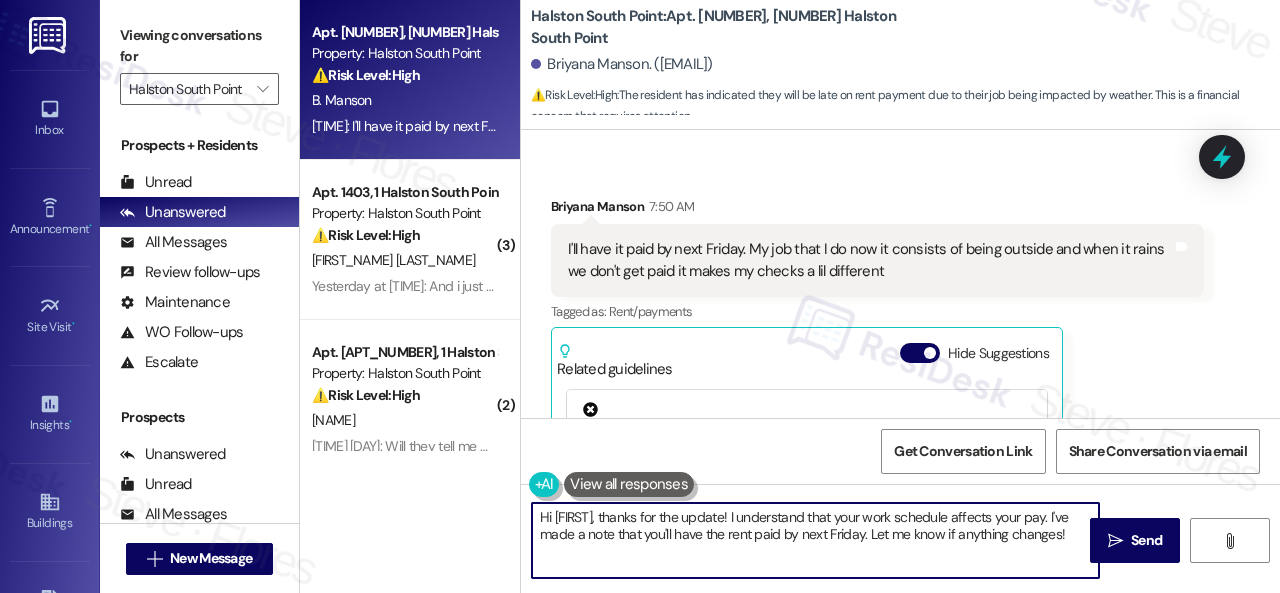drag, startPoint x: 585, startPoint y: 539, endPoint x: 494, endPoint y: 483, distance: 106.850365 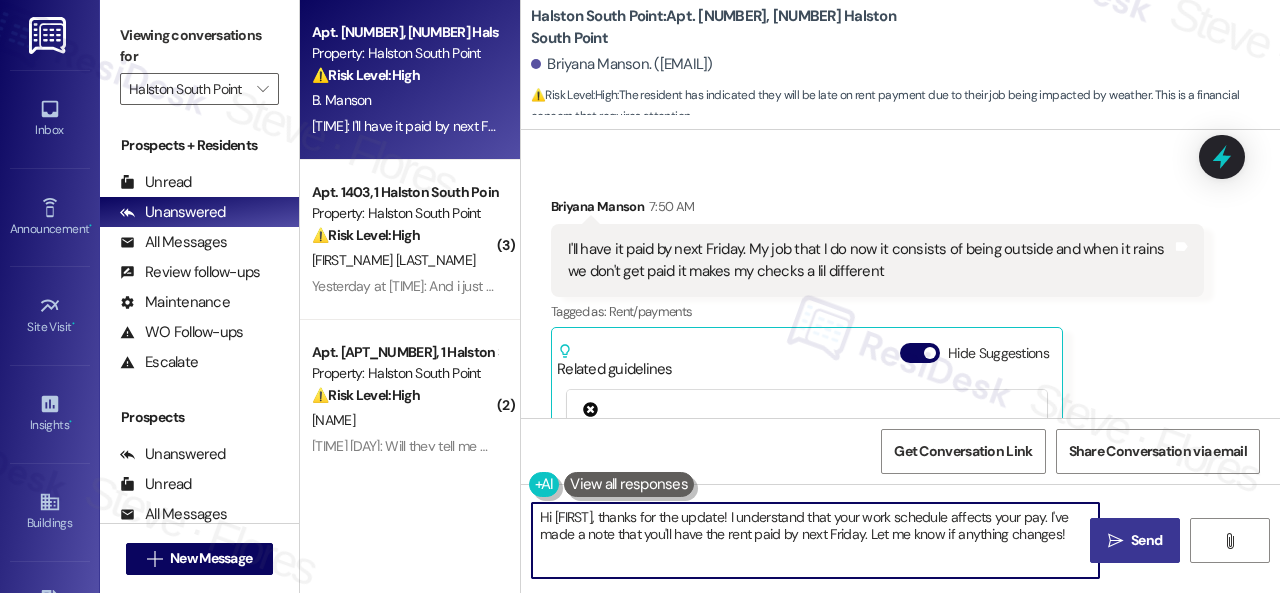 paste on "Thanks for updating us on your payment plan! We appreciate you letting us know. Please don't hesitate to reach out if you need anything else" 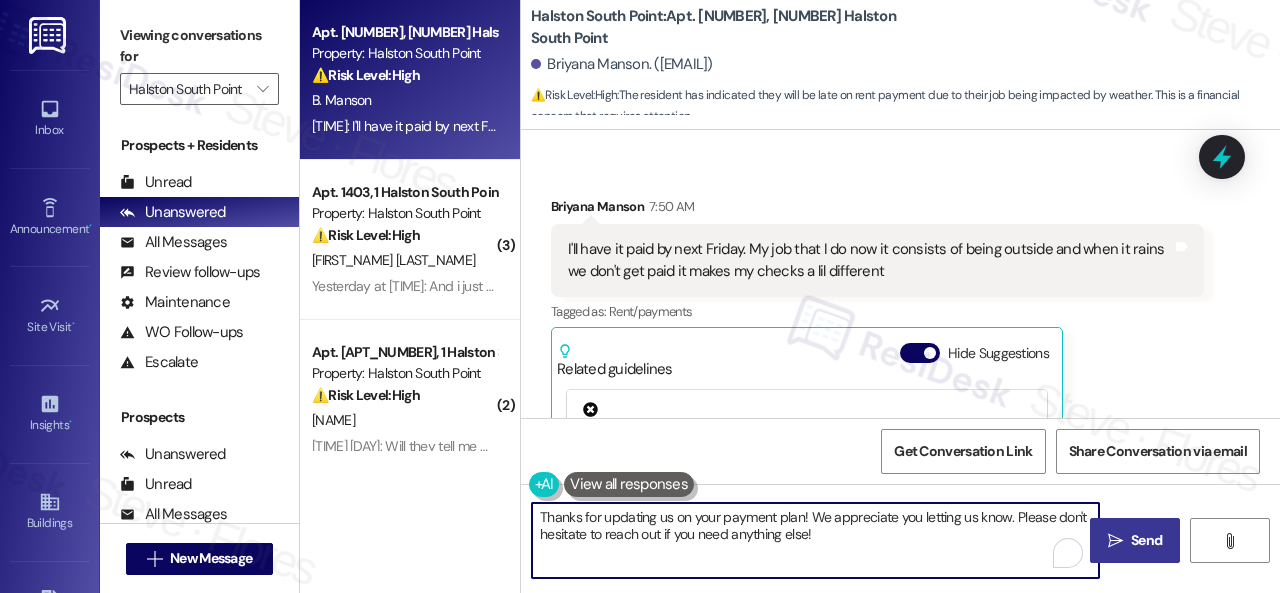 type on "Thanks for updating us on your payment plan! We appreciate you letting us know. Please don't hesitate to reach out if you need anything else!" 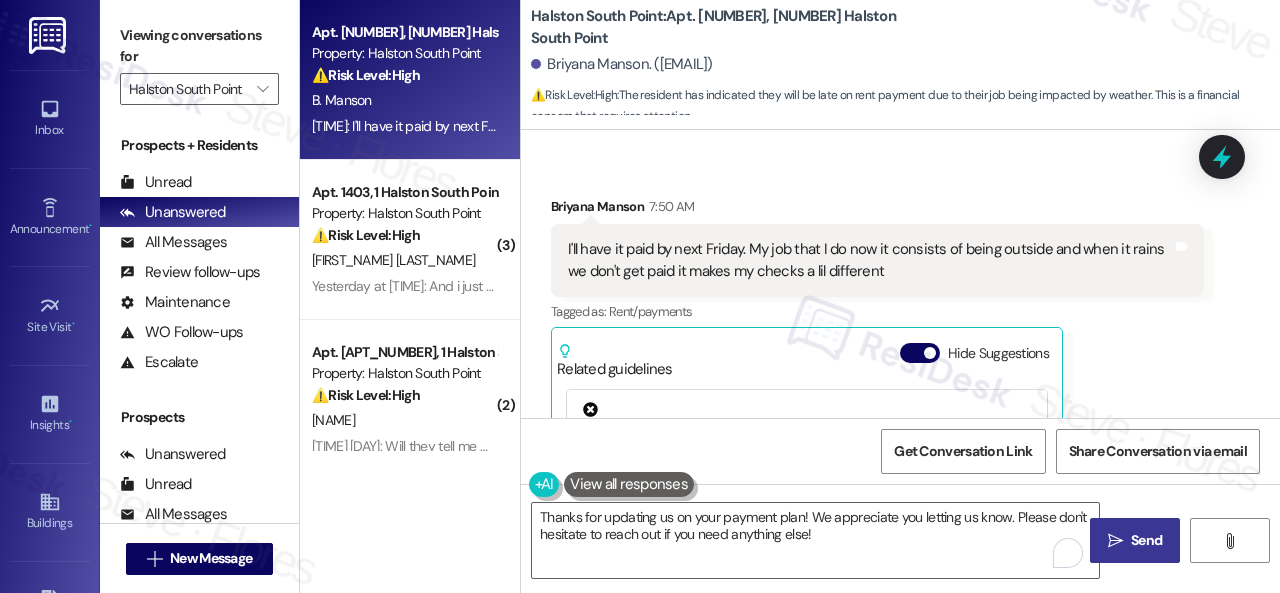 click on "" at bounding box center [1115, 541] 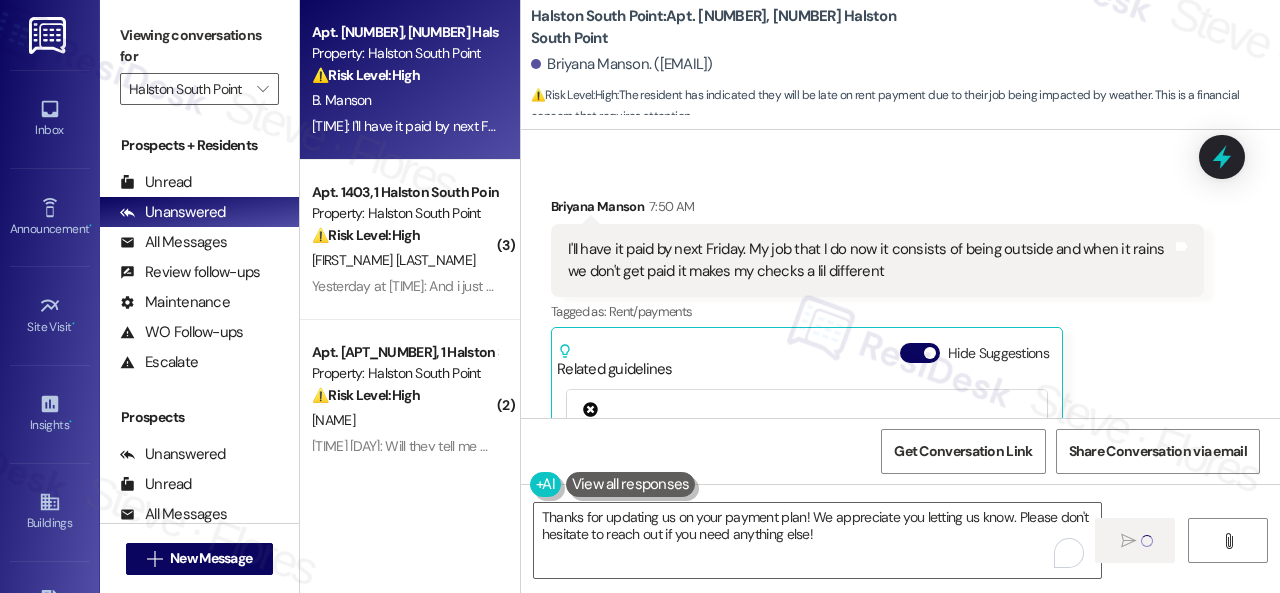 type 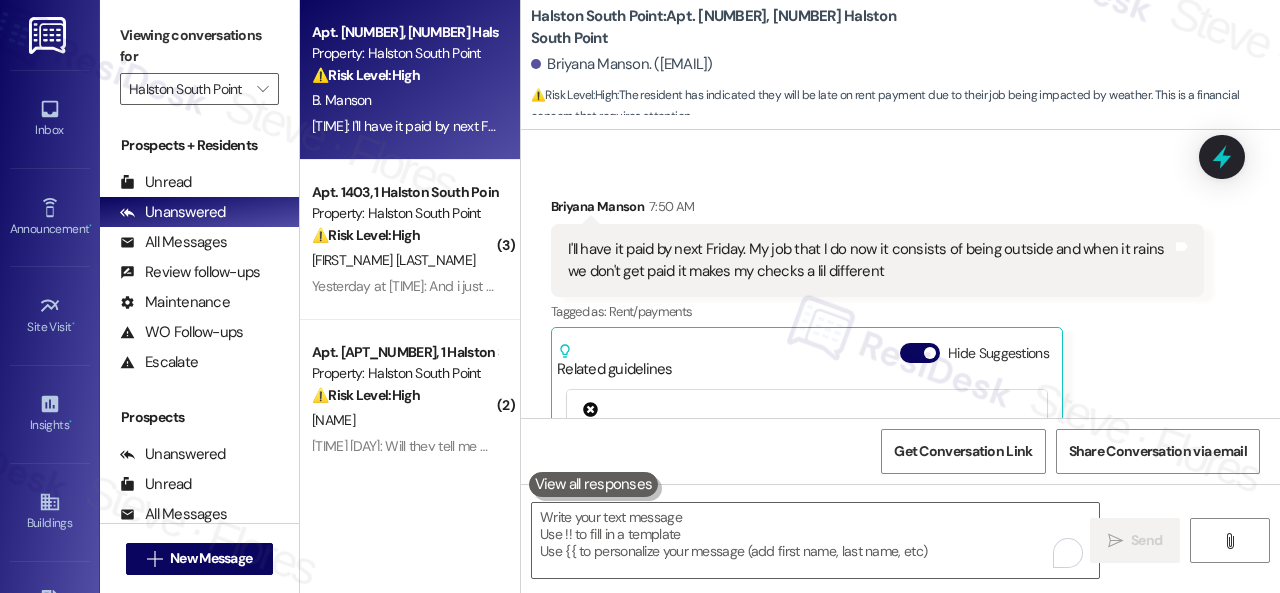 scroll, scrollTop: 22246, scrollLeft: 0, axis: vertical 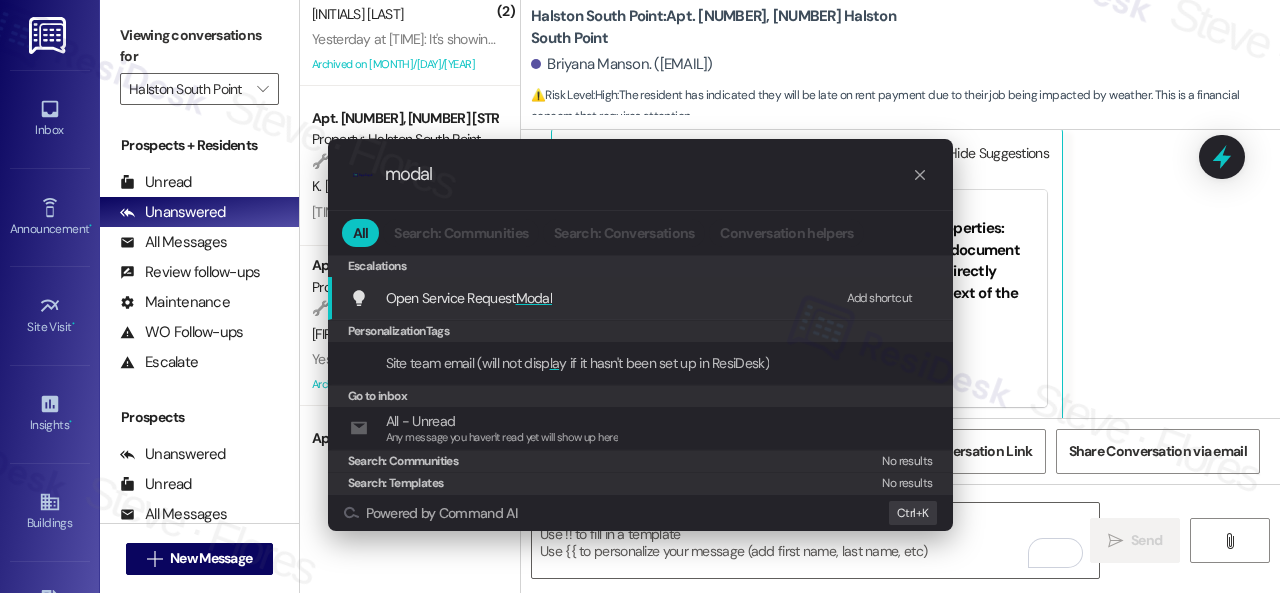 click on "Add shortcut" at bounding box center (880, 298) 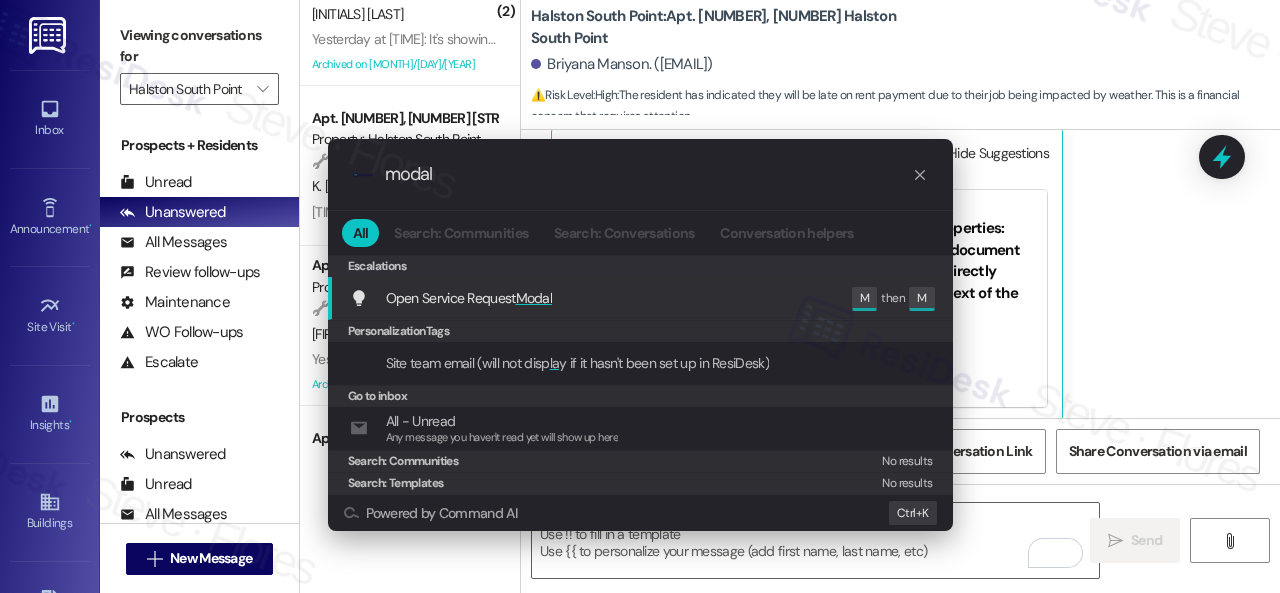 drag, startPoint x: 462, startPoint y: 179, endPoint x: 301, endPoint y: 157, distance: 162.49615 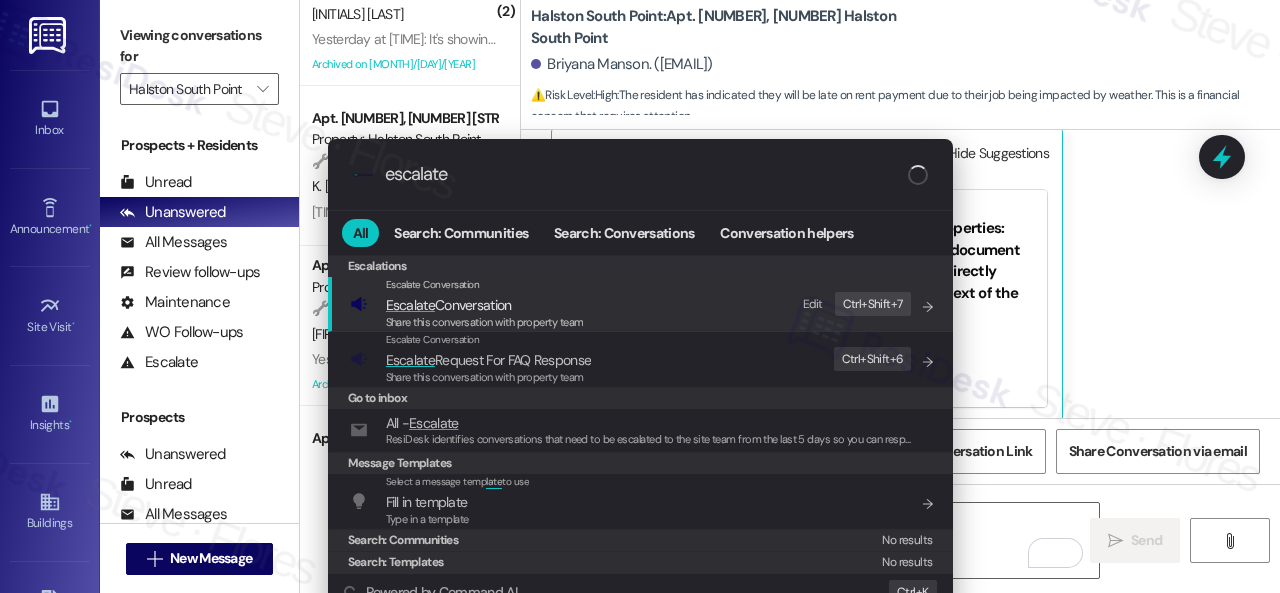 click on "Edit" at bounding box center [813, 304] 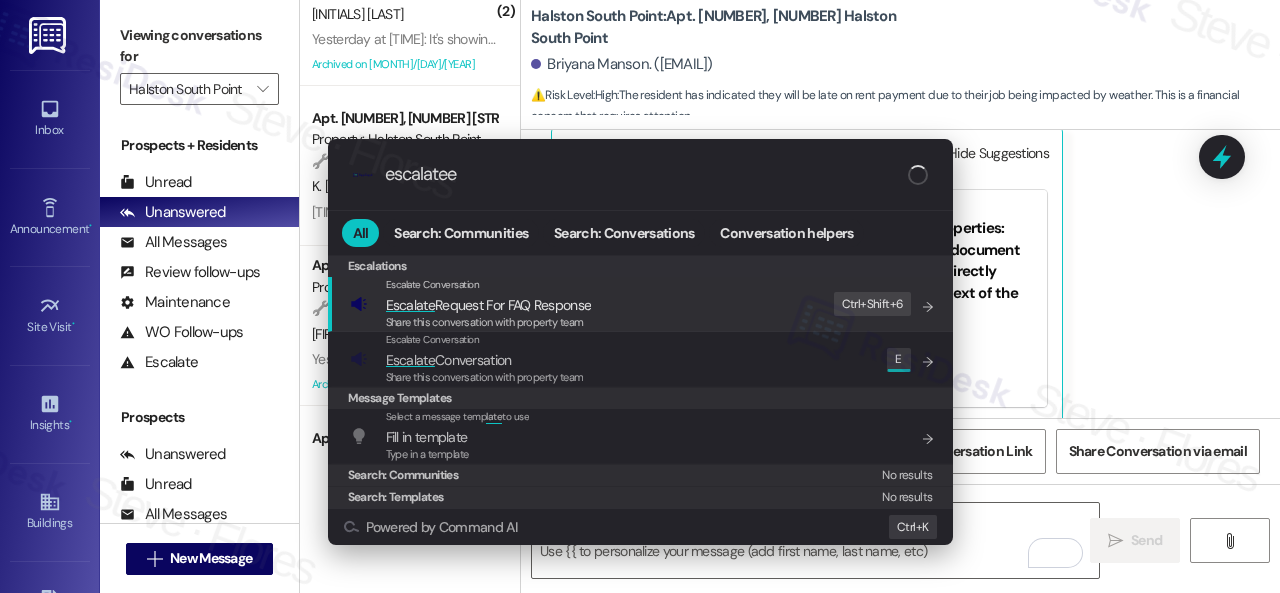 type on "escalate" 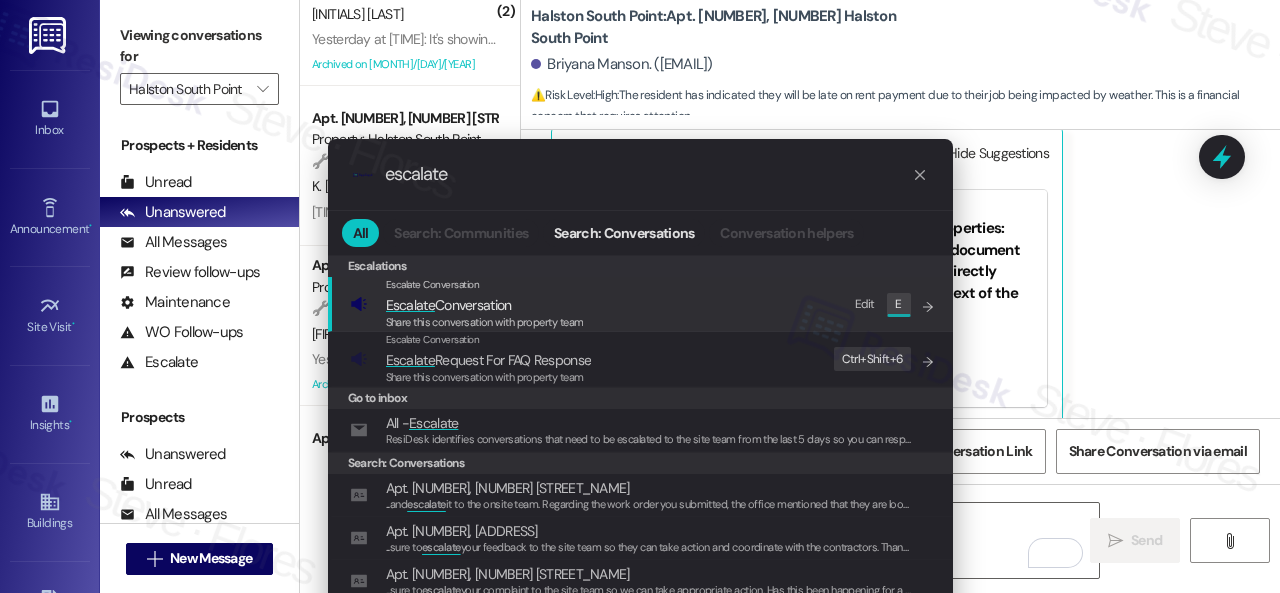 click on "Edit" at bounding box center (865, 304) 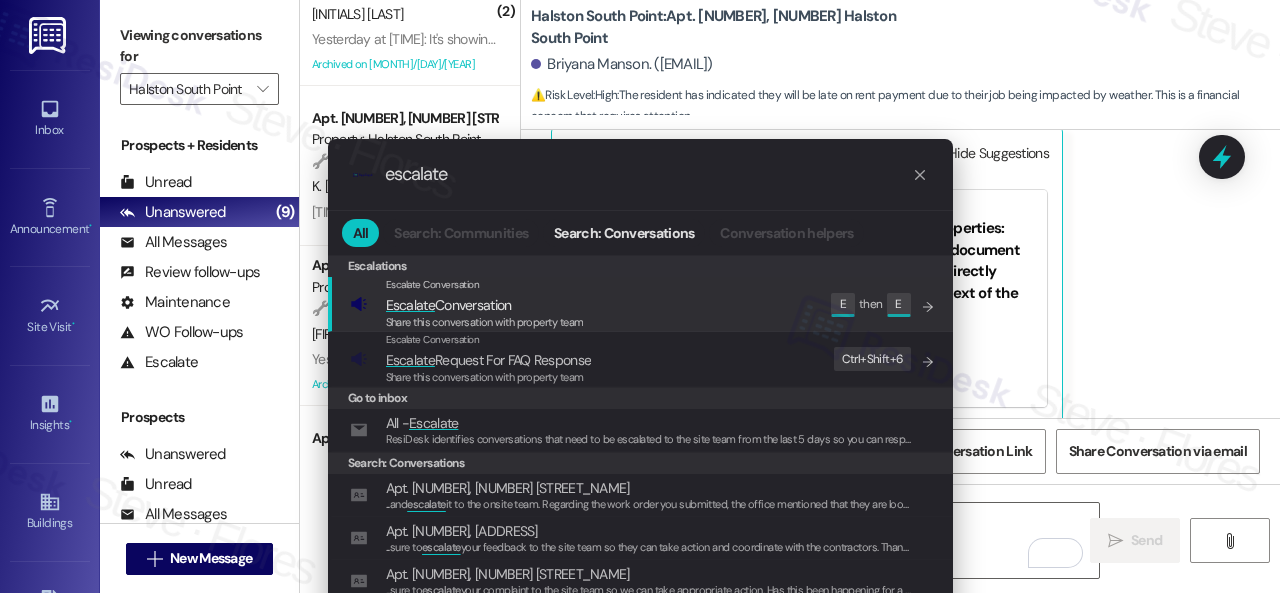 click 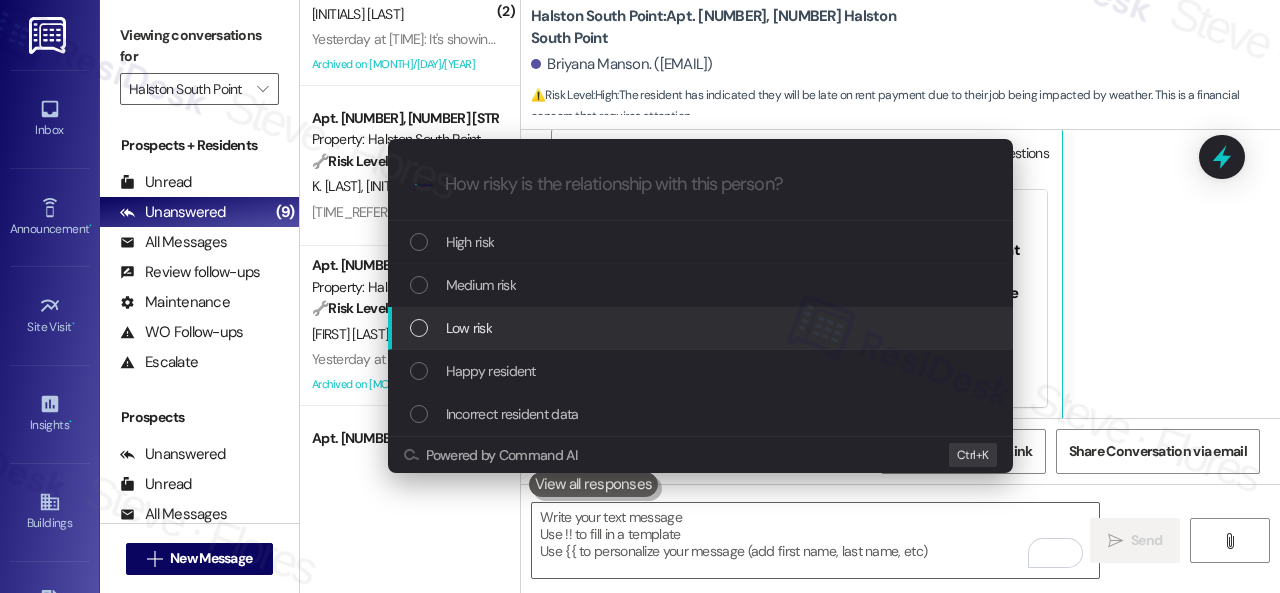 click on "Low risk" at bounding box center [469, 328] 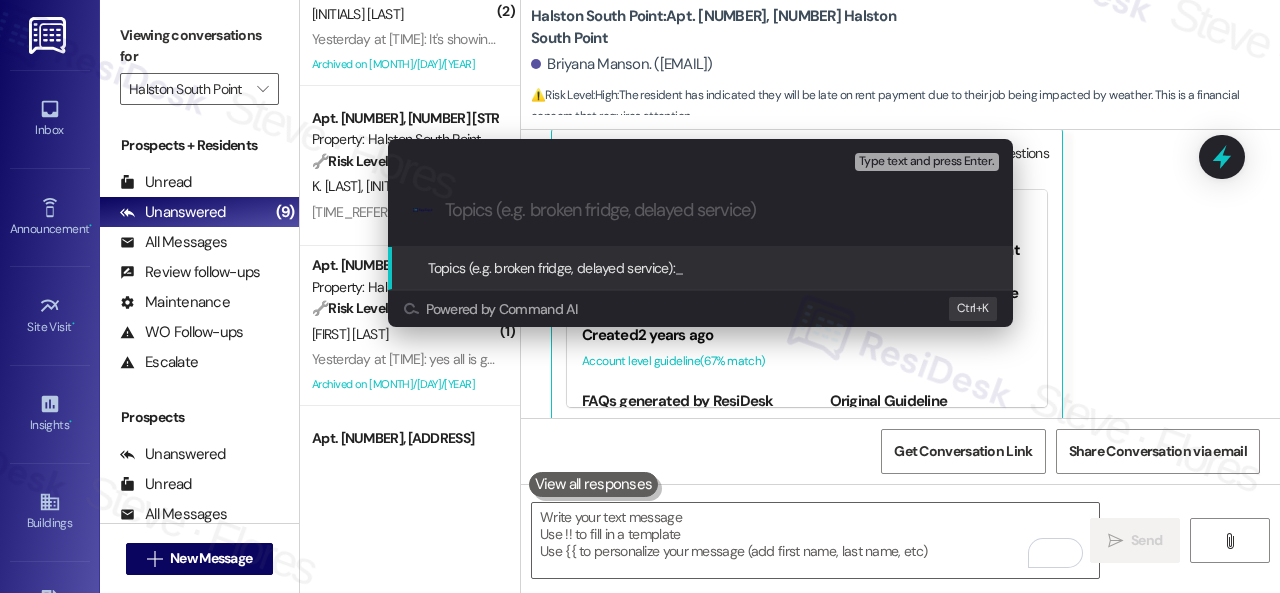 paste on "Late payment notice." 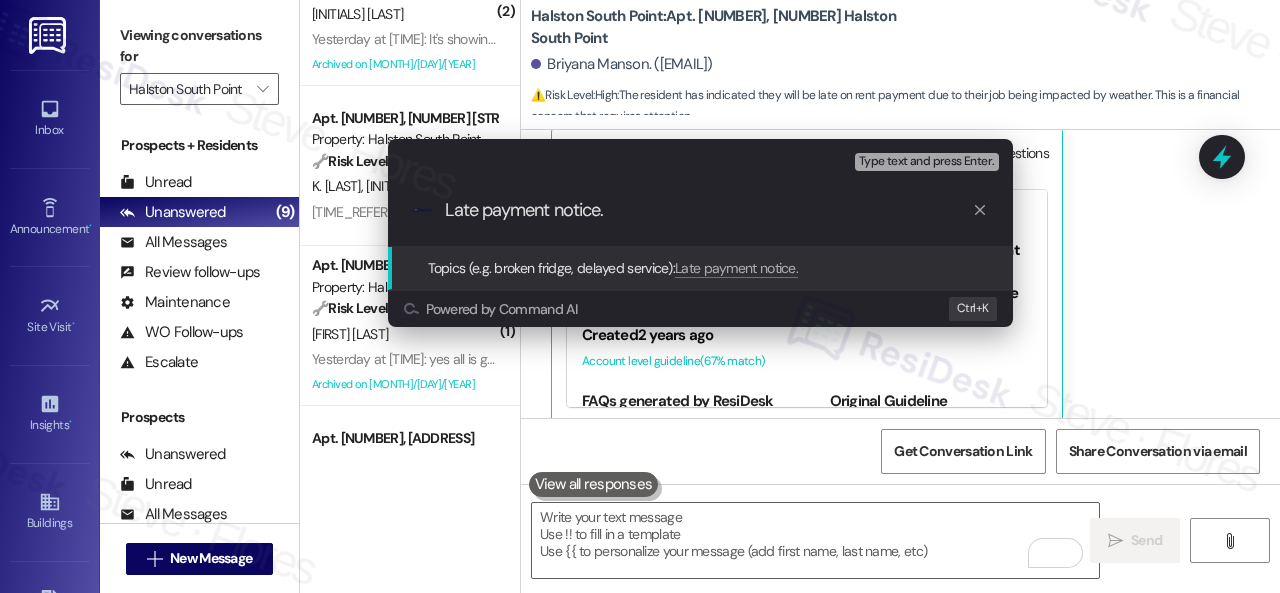 type 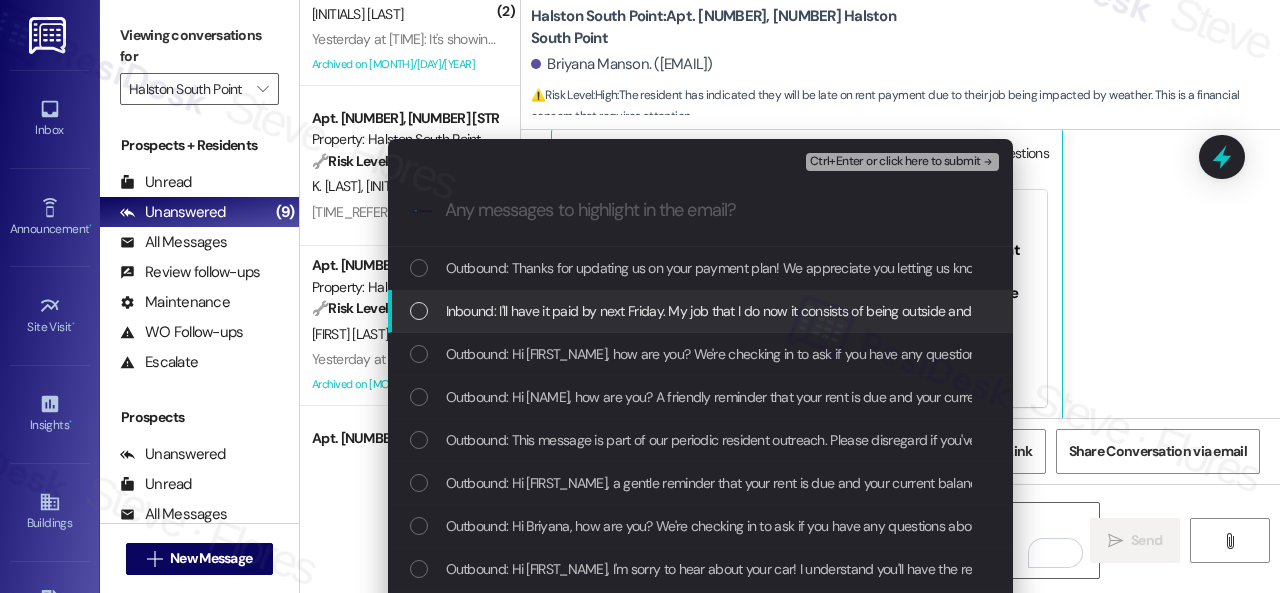 click on "Inbound: I'll have it paid by next Friday. My job that I do now it consists of being outside and when it rains we don't get paid it makes my checks a lil different" at bounding box center (894, 311) 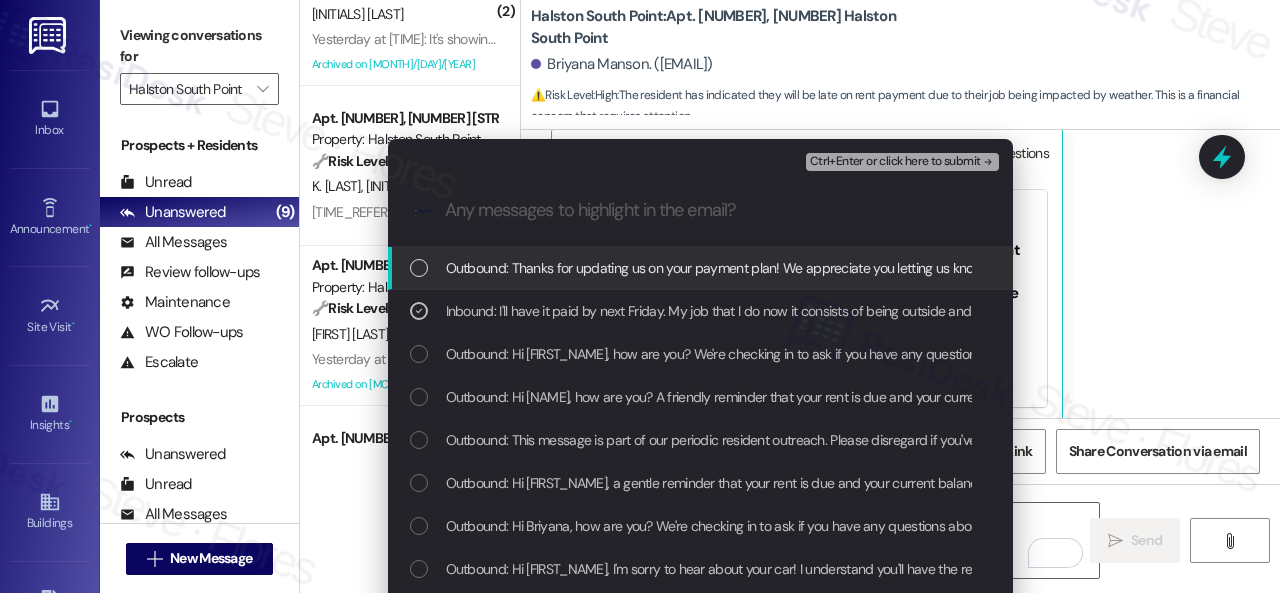 click on "Ctrl+Enter or click here to submit" at bounding box center [895, 162] 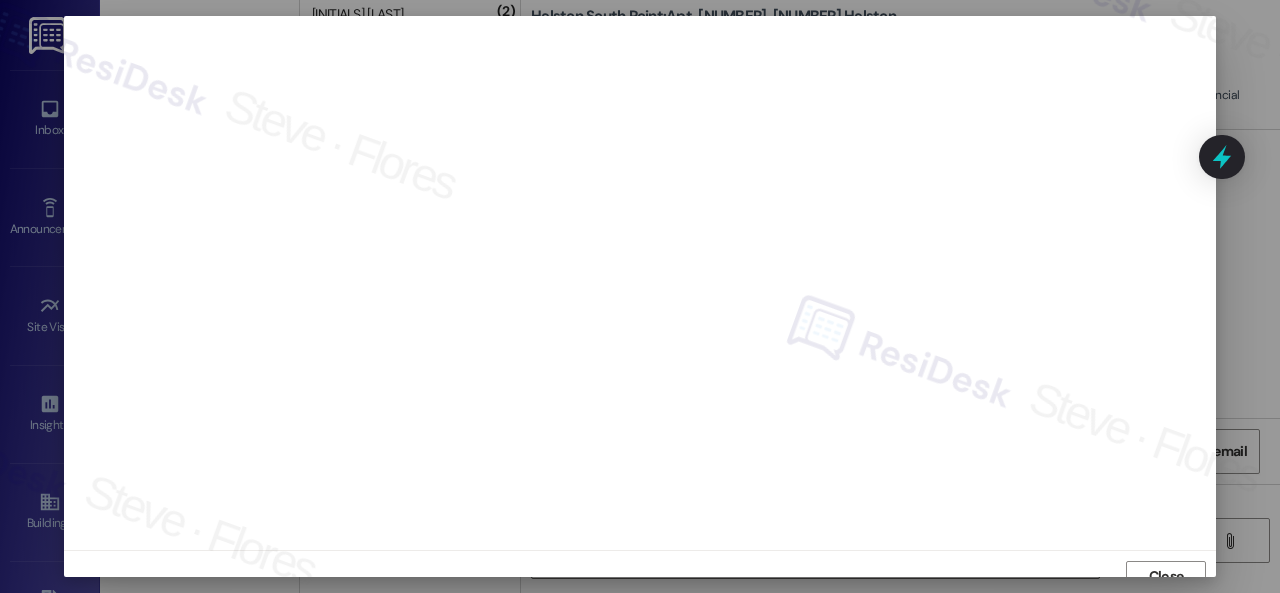 scroll, scrollTop: 15, scrollLeft: 0, axis: vertical 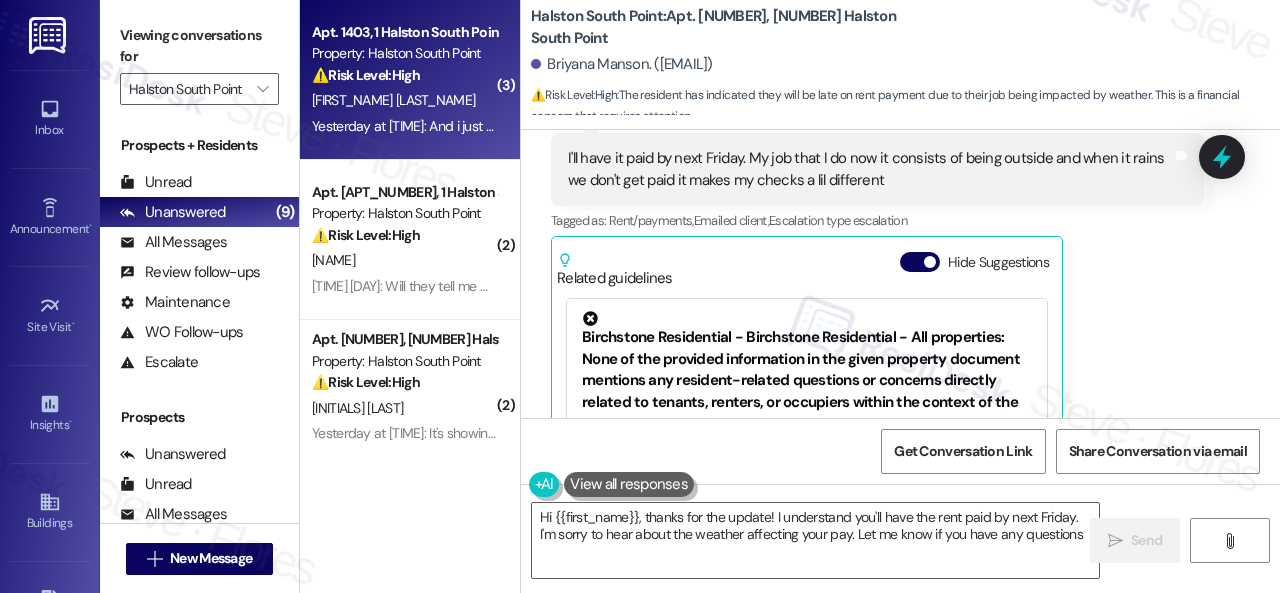 type on "Hi {{first_name}}, thanks for the update! I understand you'll have the rent paid by next Friday. I'm sorry to hear about the weather affecting your pay. Let me know if you have any questions!" 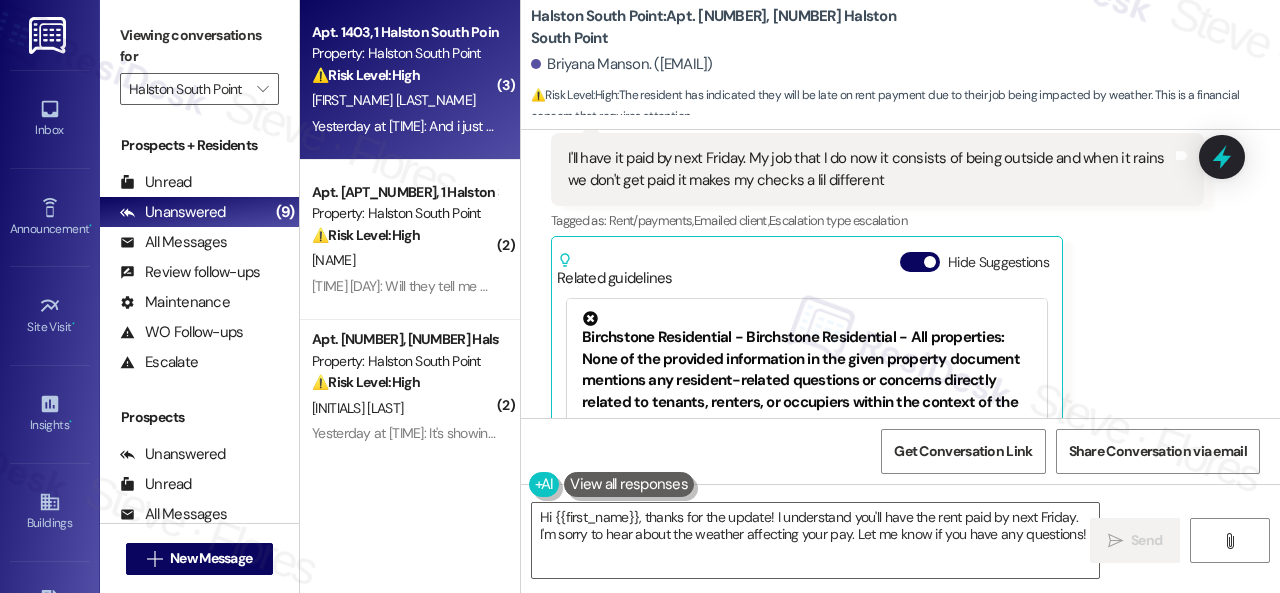 click on "[FIRST_NAME] [LAST_NAME]" at bounding box center (404, 100) 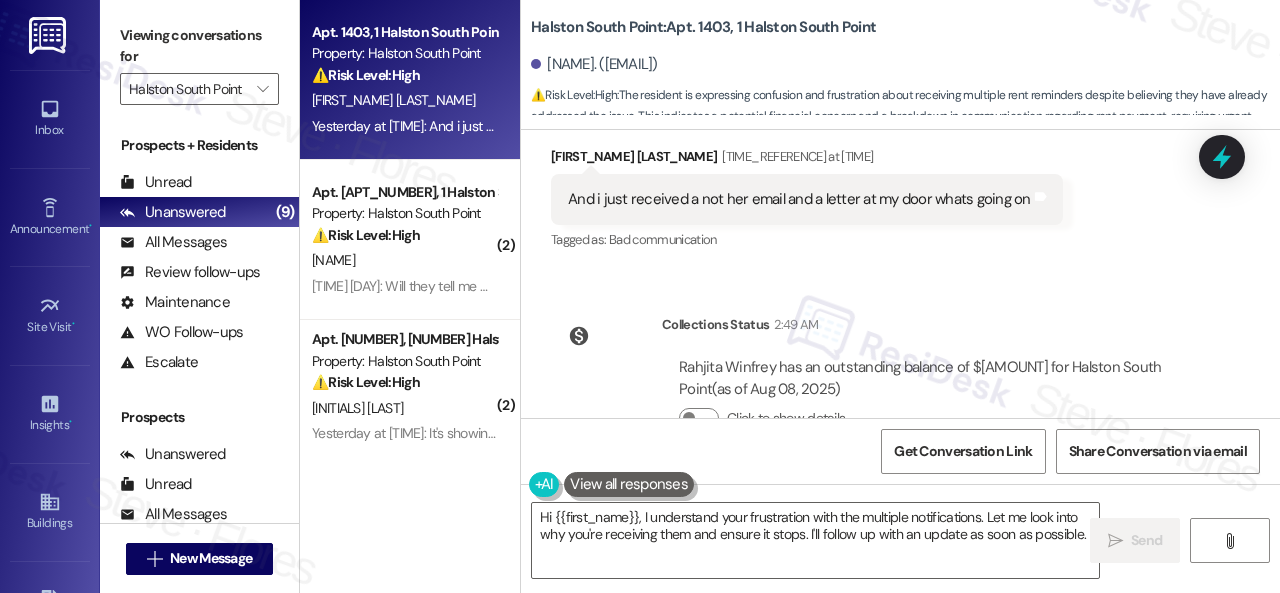 scroll, scrollTop: 10060, scrollLeft: 0, axis: vertical 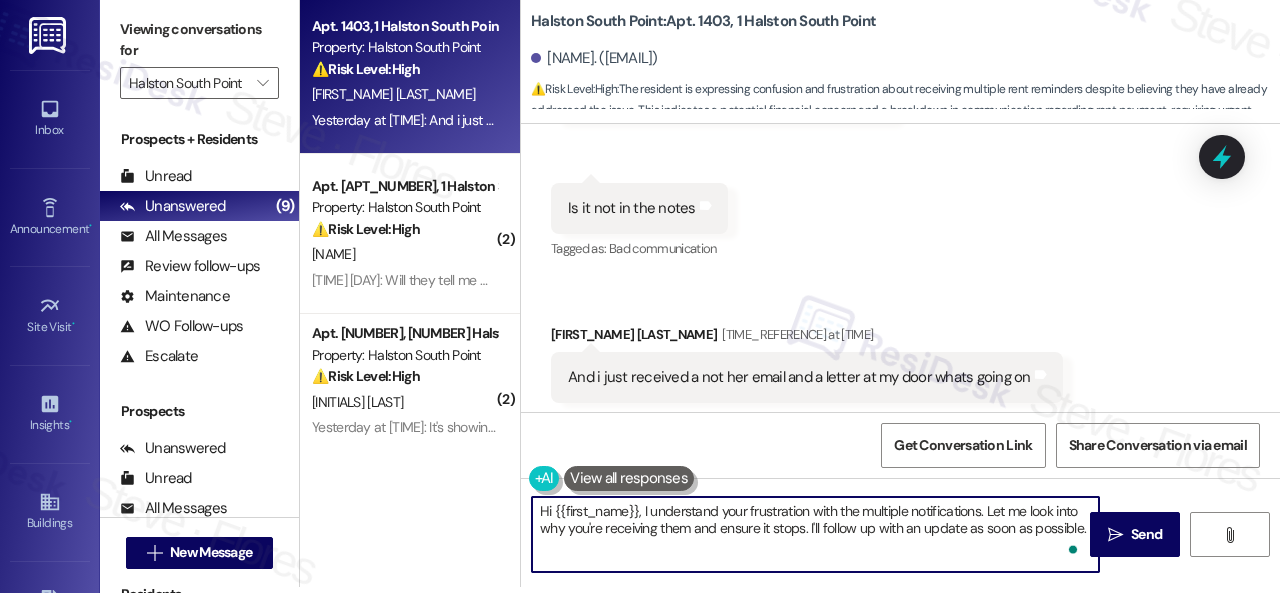 drag, startPoint x: 643, startPoint y: 515, endPoint x: 1246, endPoint y: 632, distance: 614.24585 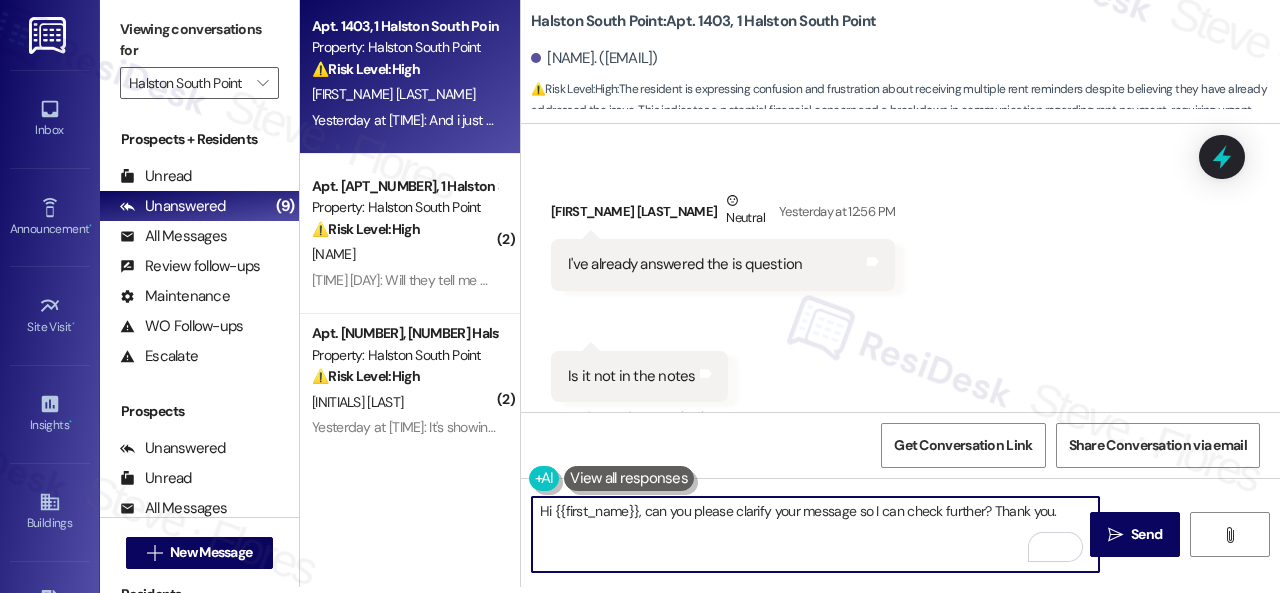 scroll, scrollTop: 9660, scrollLeft: 0, axis: vertical 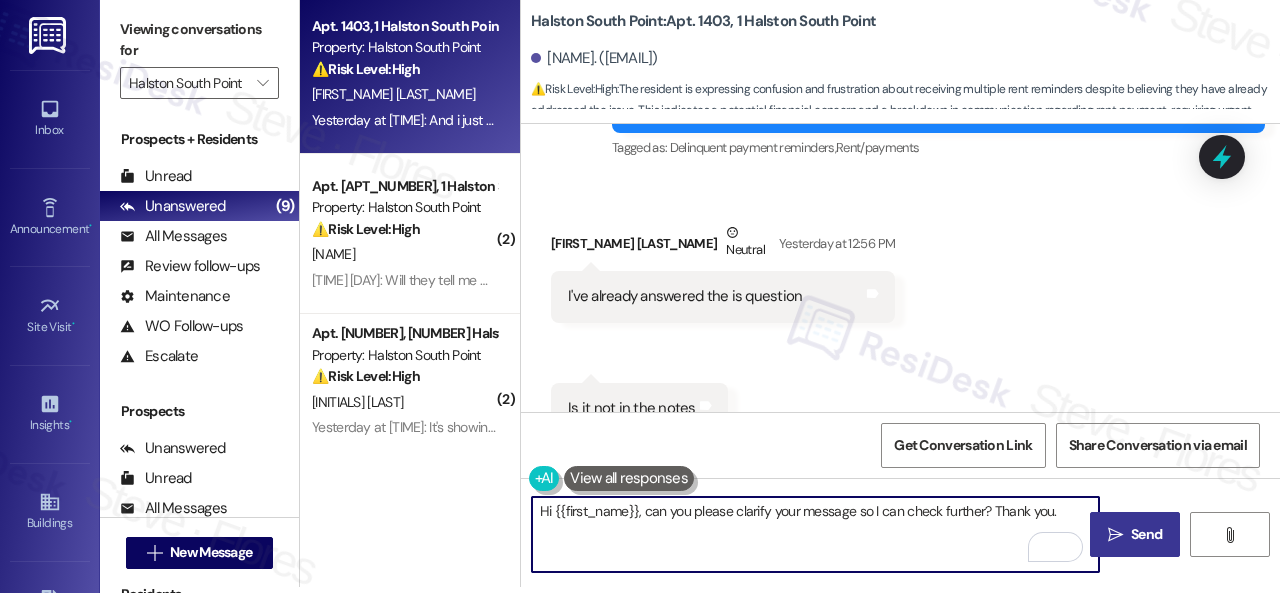 type on "Hi {{first_name}}, can you please clarify your message so I can check further? Thank you." 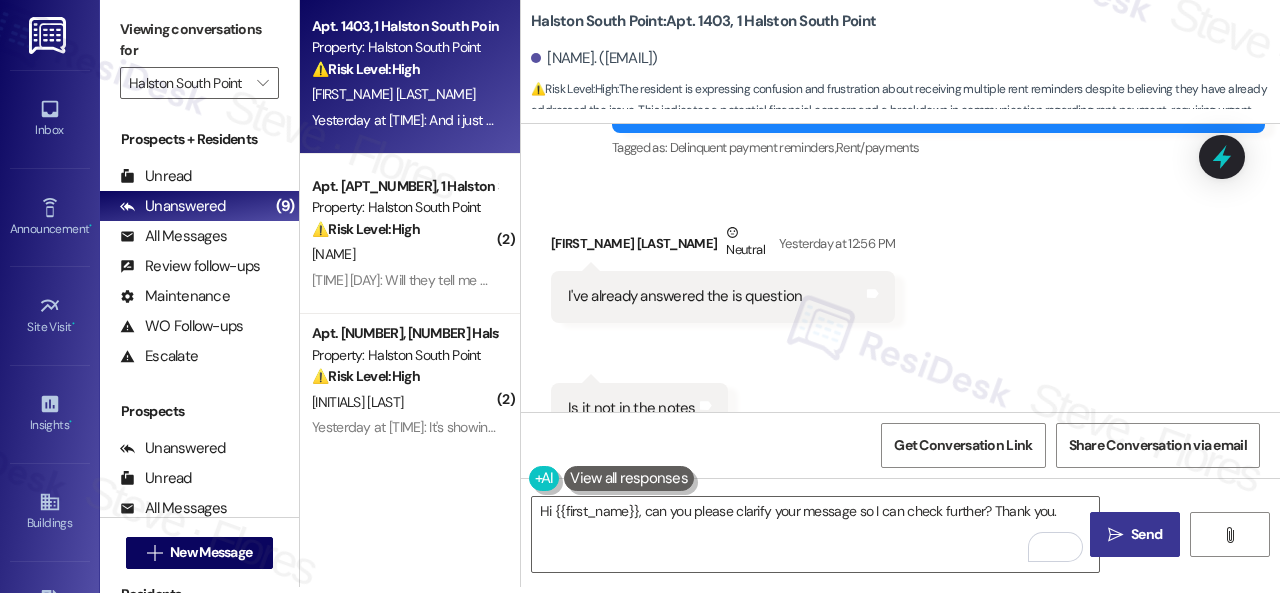 click on "Send" at bounding box center [1146, 534] 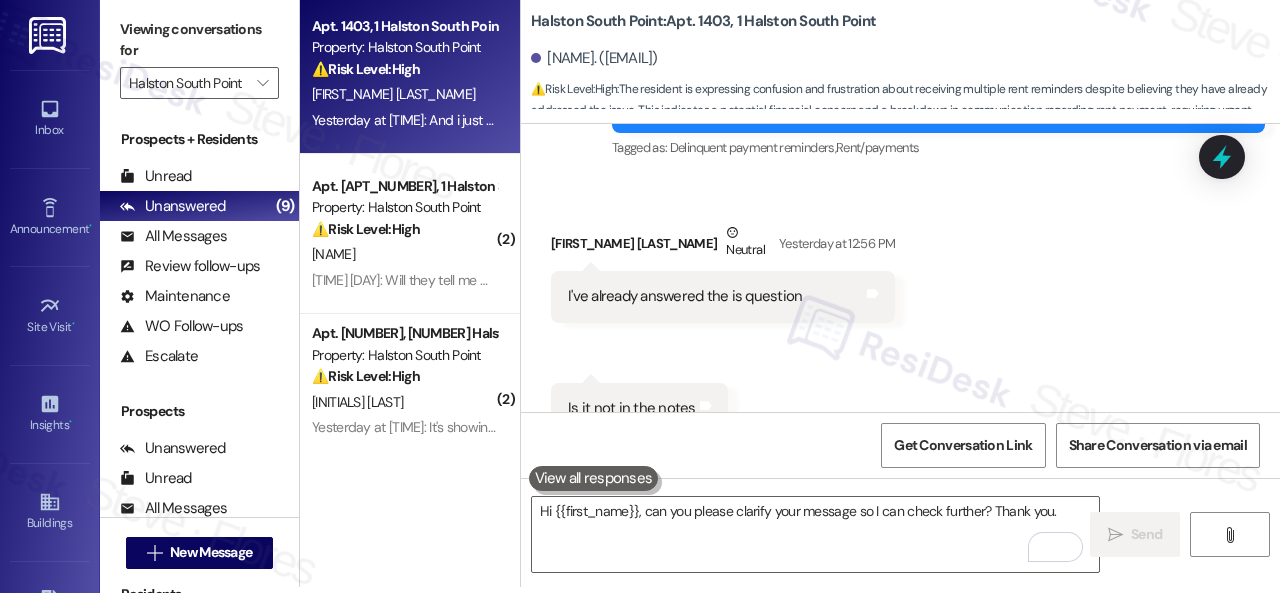 type 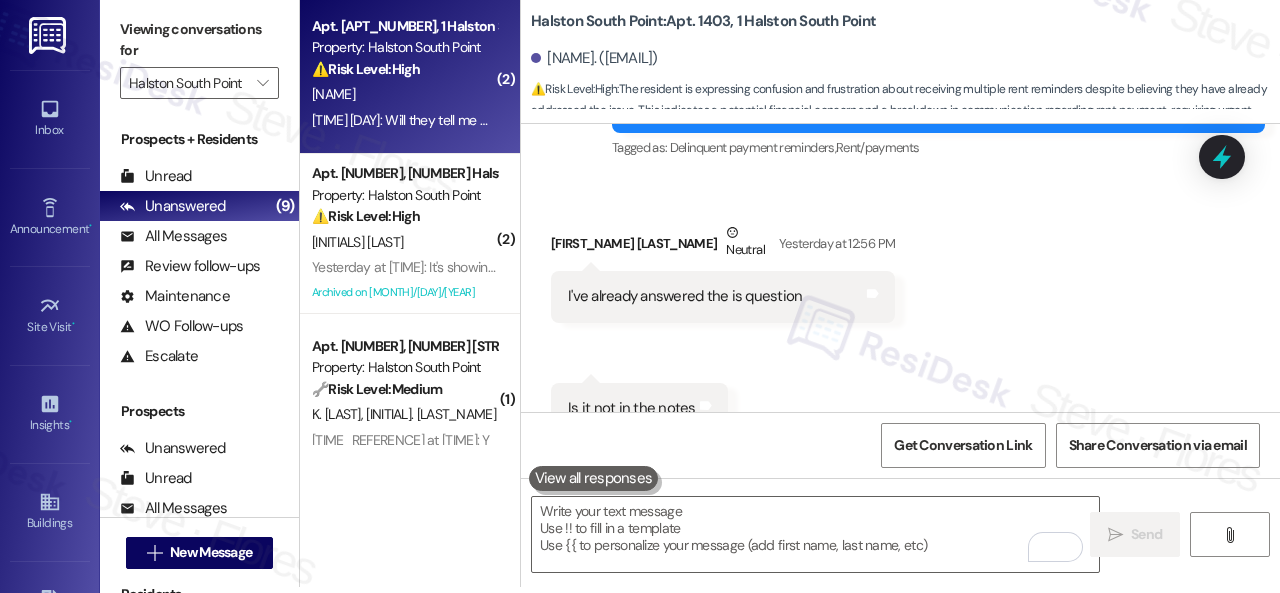 click on "[NAME]" at bounding box center (404, 94) 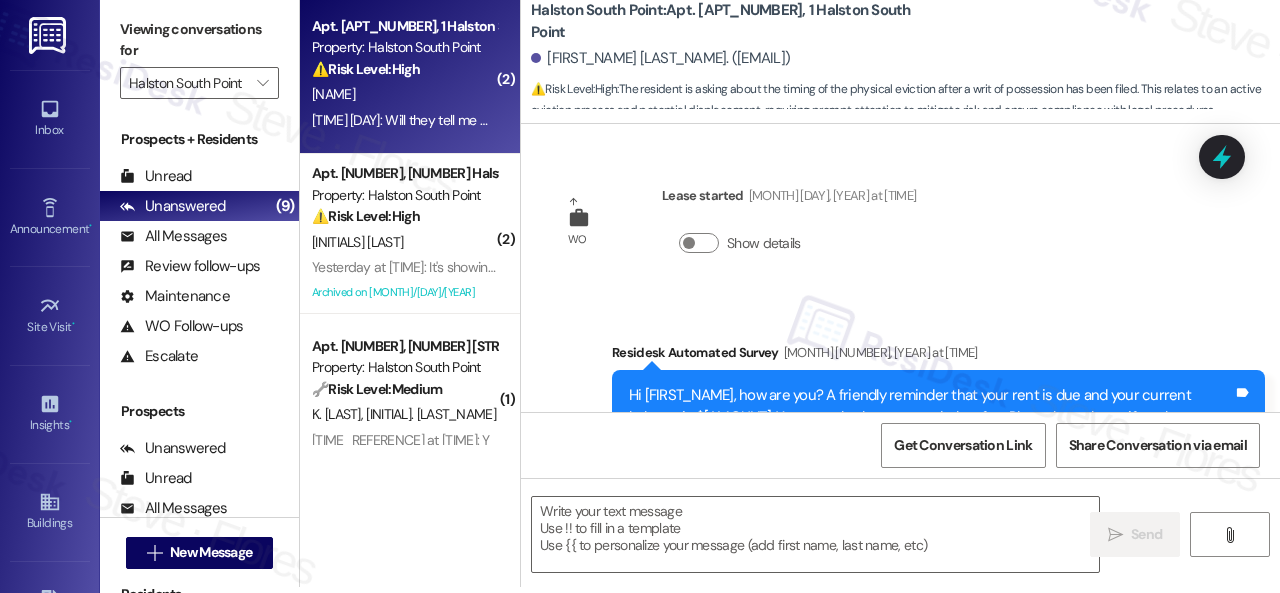 scroll, scrollTop: 25848, scrollLeft: 0, axis: vertical 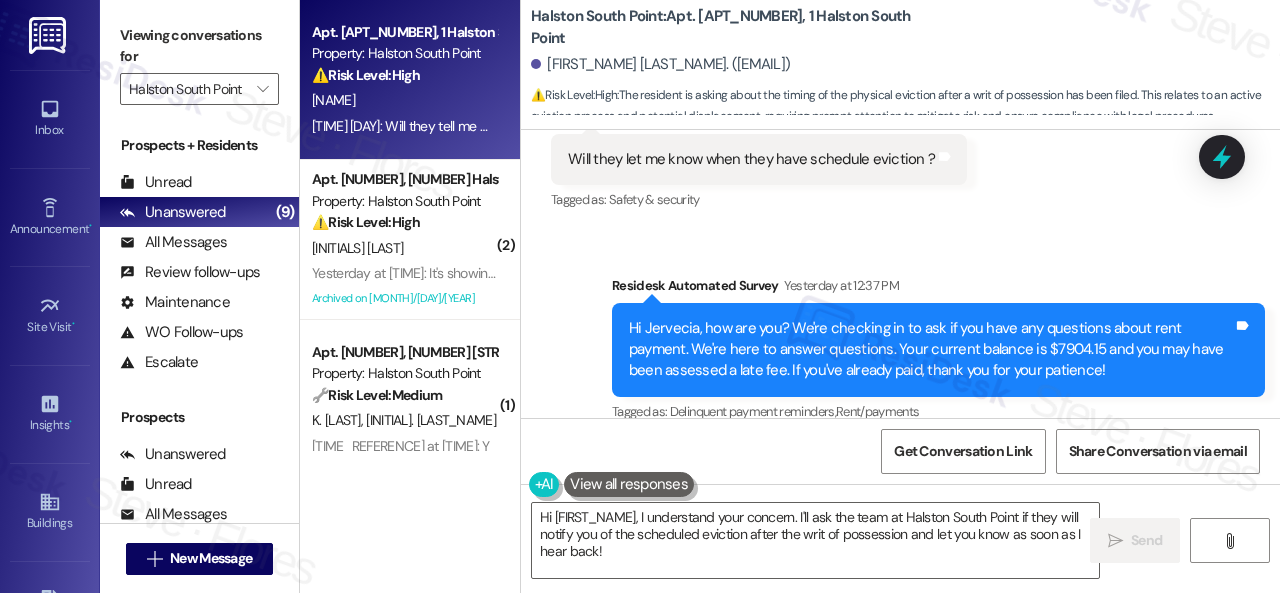 click on "Halston South Point:  Apt. [NUMBER], [ADDRESS]" at bounding box center [731, 27] 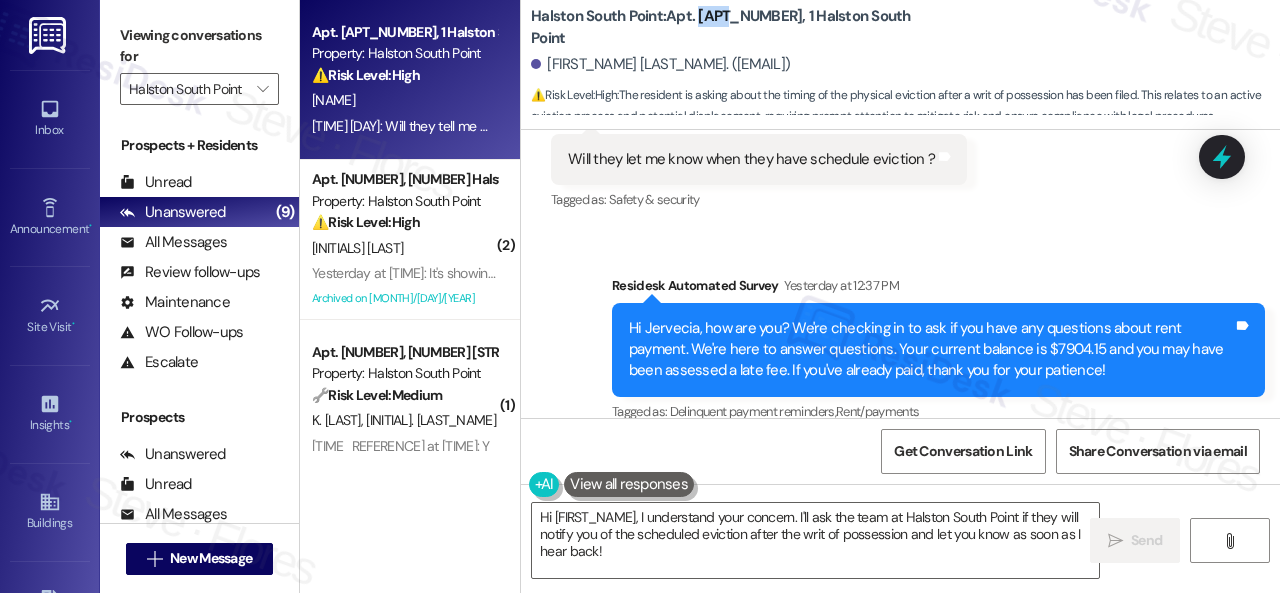 click on "Halston South Point:  Apt. [NUMBER], [ADDRESS]" at bounding box center (731, 27) 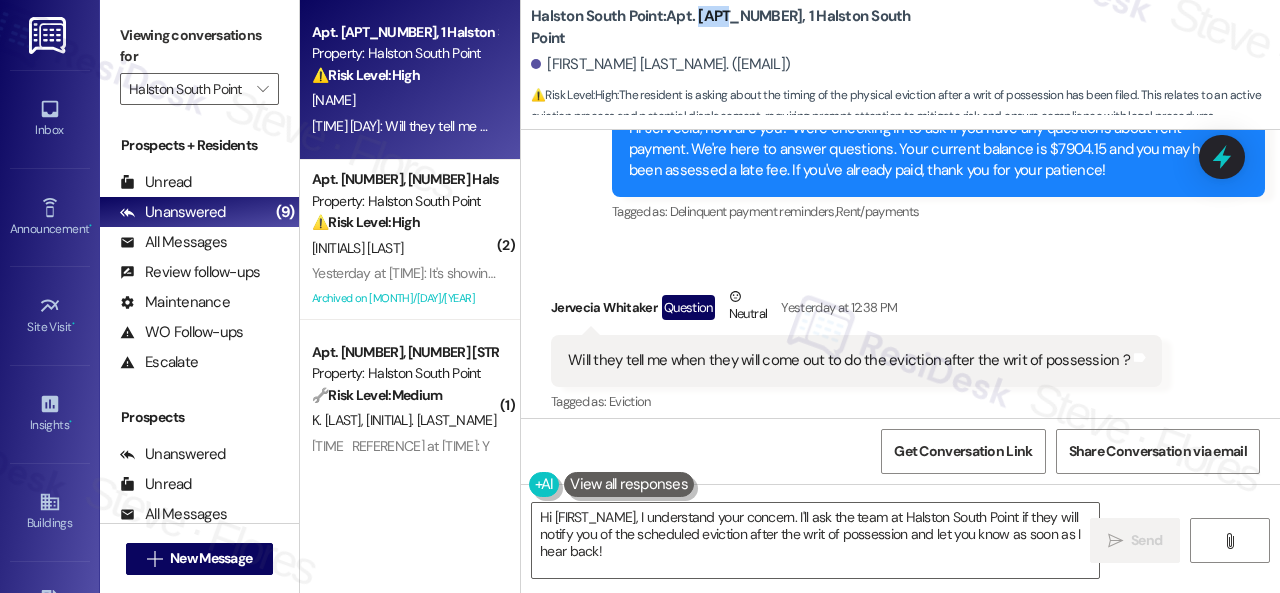 scroll, scrollTop: 25748, scrollLeft: 0, axis: vertical 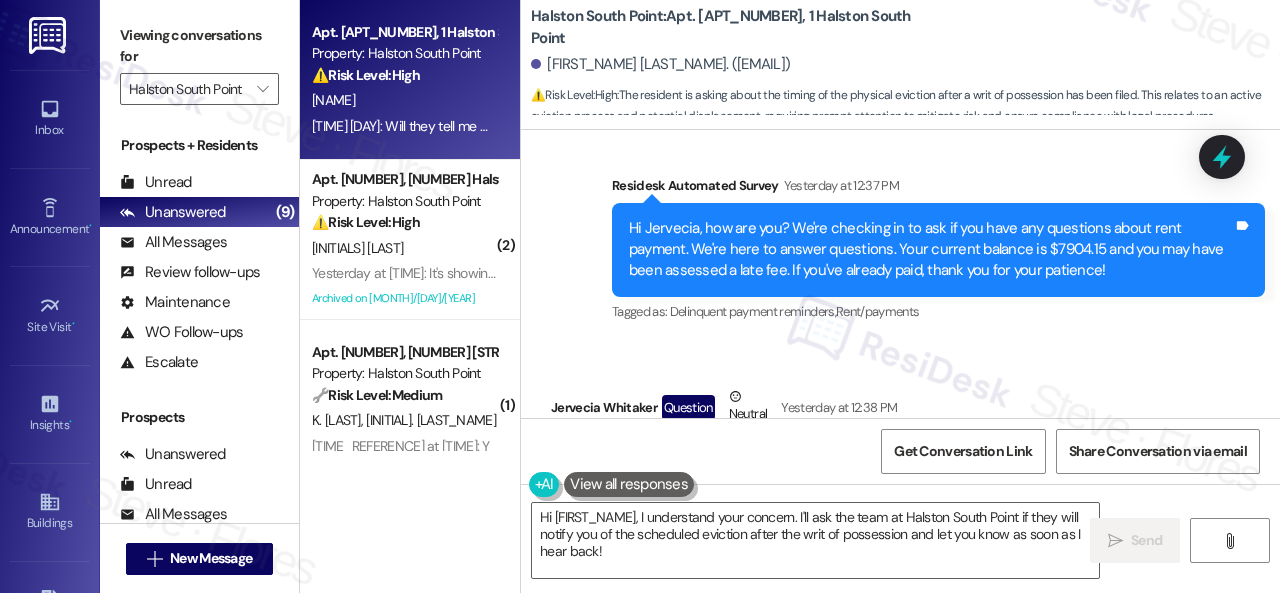 drag, startPoint x: 567, startPoint y: 239, endPoint x: 1115, endPoint y: 244, distance: 548.0228 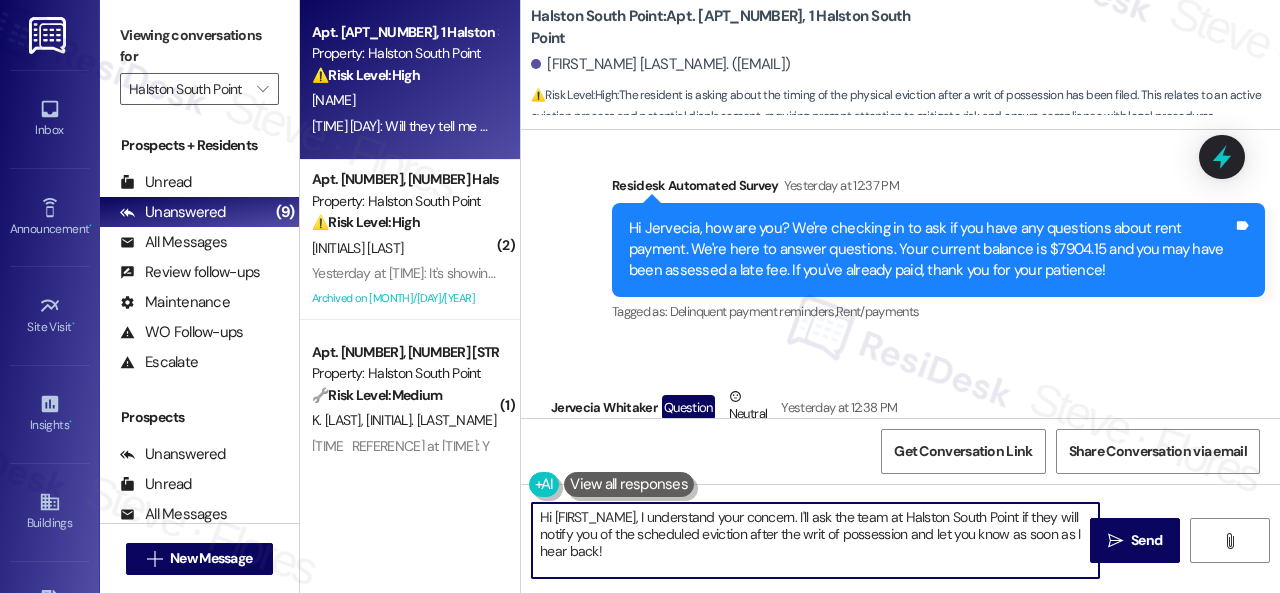 drag, startPoint x: 632, startPoint y: 562, endPoint x: 418, endPoint y: 489, distance: 226.10838 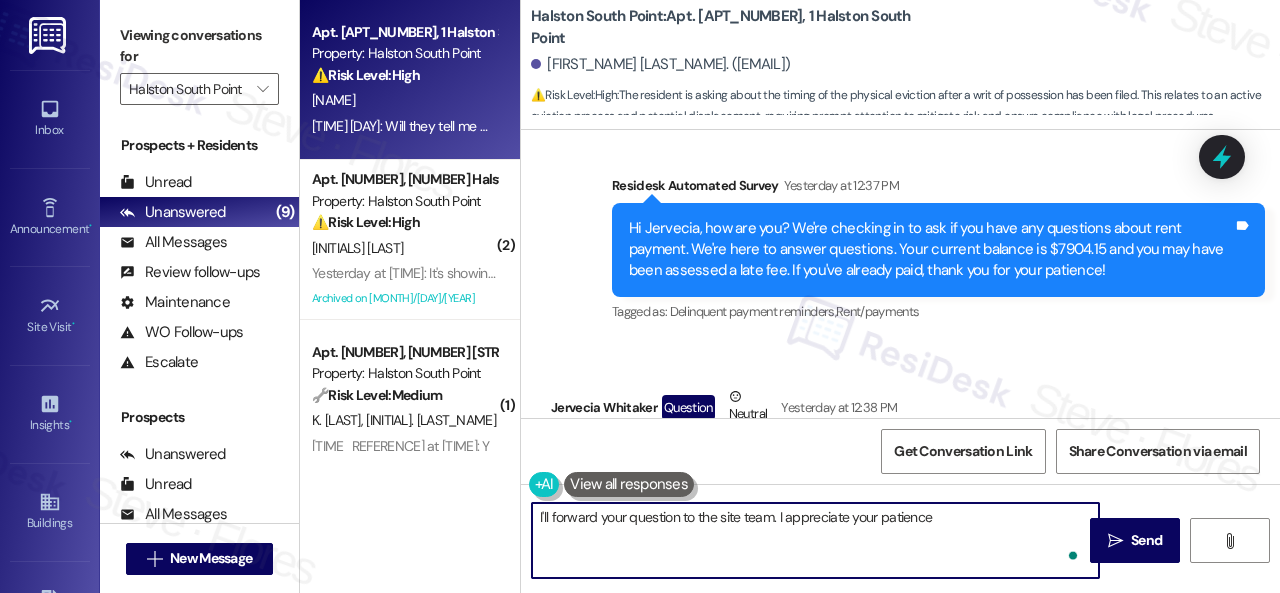 type on "I'll forward your question to the site team. I appreciate your patience." 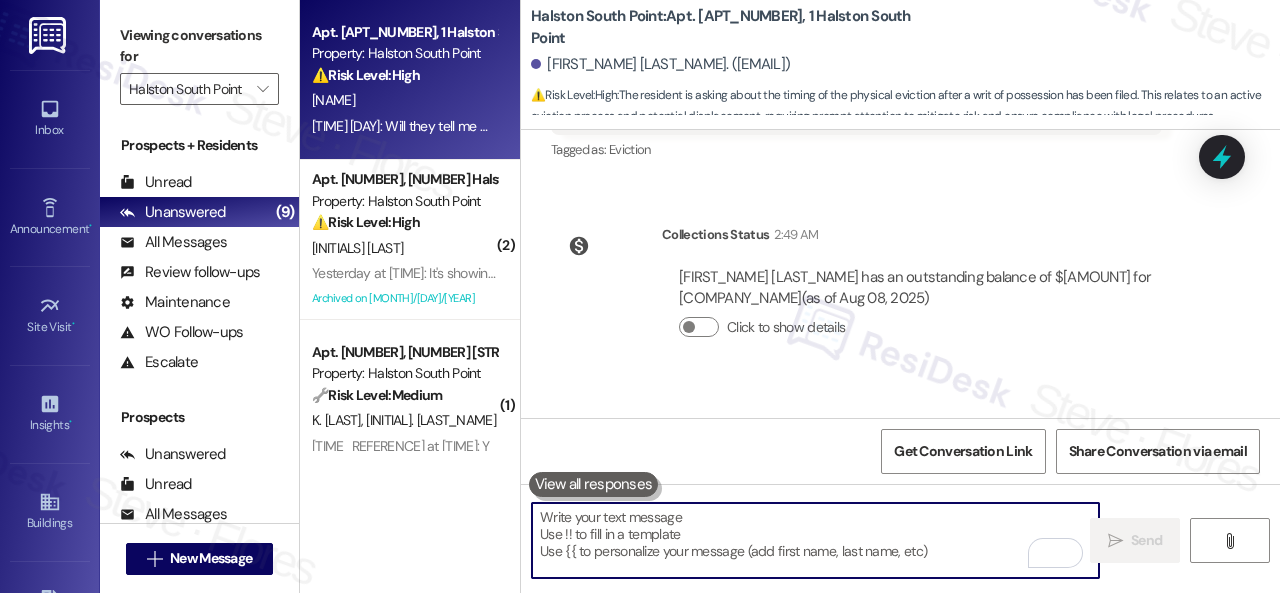 scroll, scrollTop: 26127, scrollLeft: 0, axis: vertical 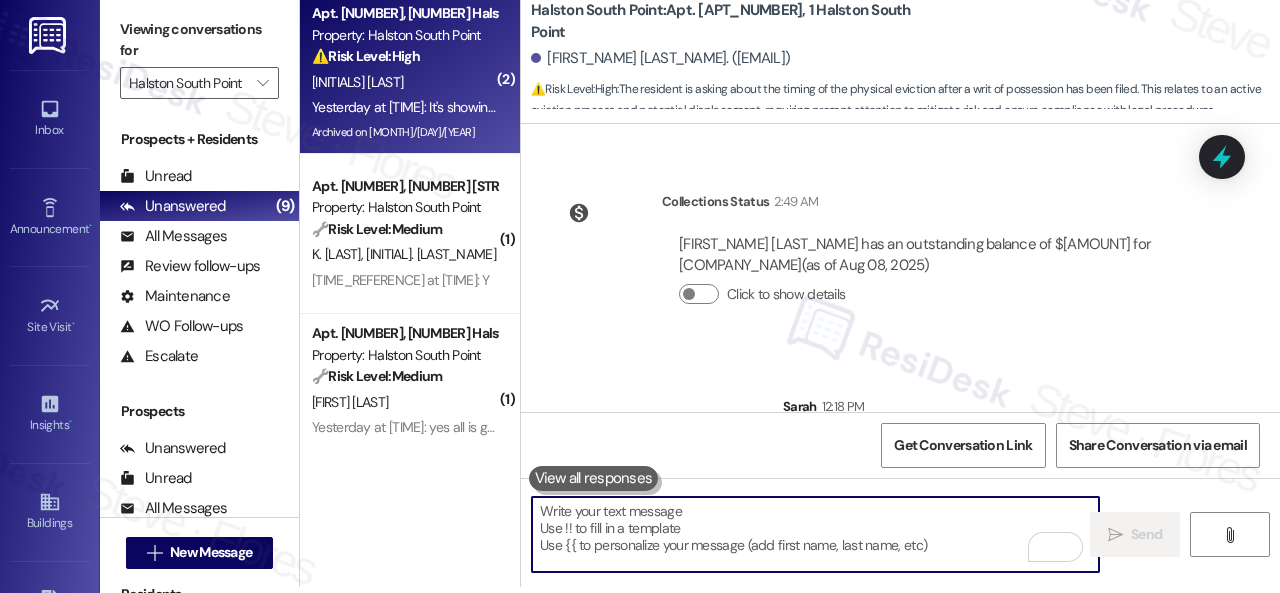 type 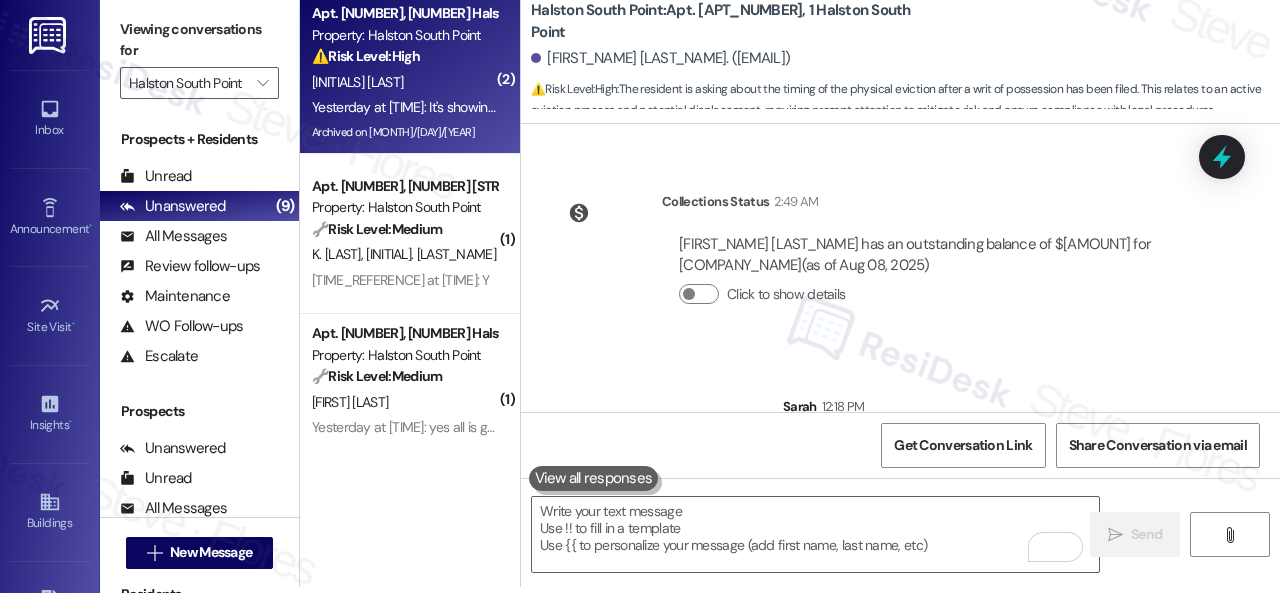 click on "[INITIALS] [LAST]" at bounding box center (404, 82) 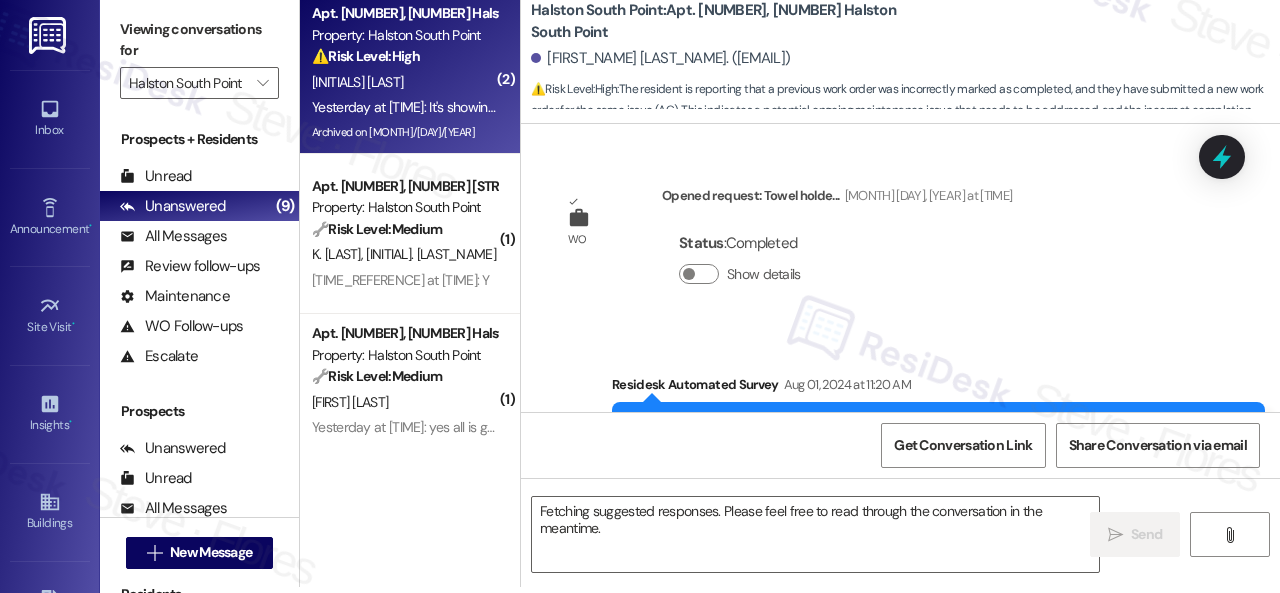 scroll, scrollTop: 35970, scrollLeft: 0, axis: vertical 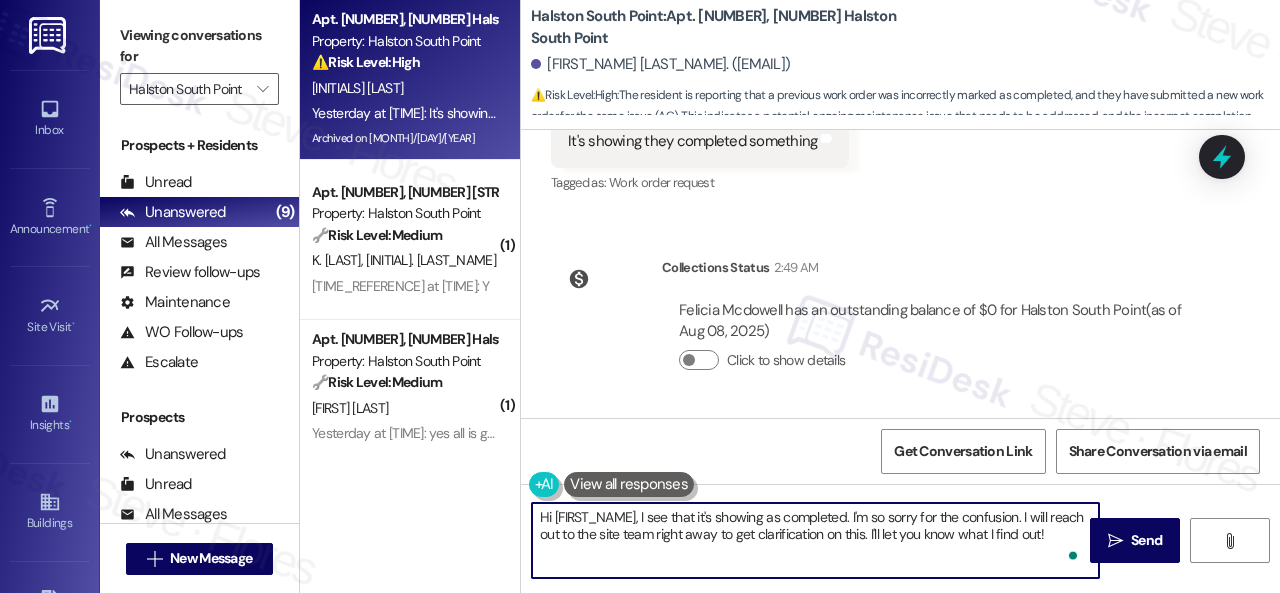 drag, startPoint x: 1081, startPoint y: 529, endPoint x: 303, endPoint y: 451, distance: 781.90027 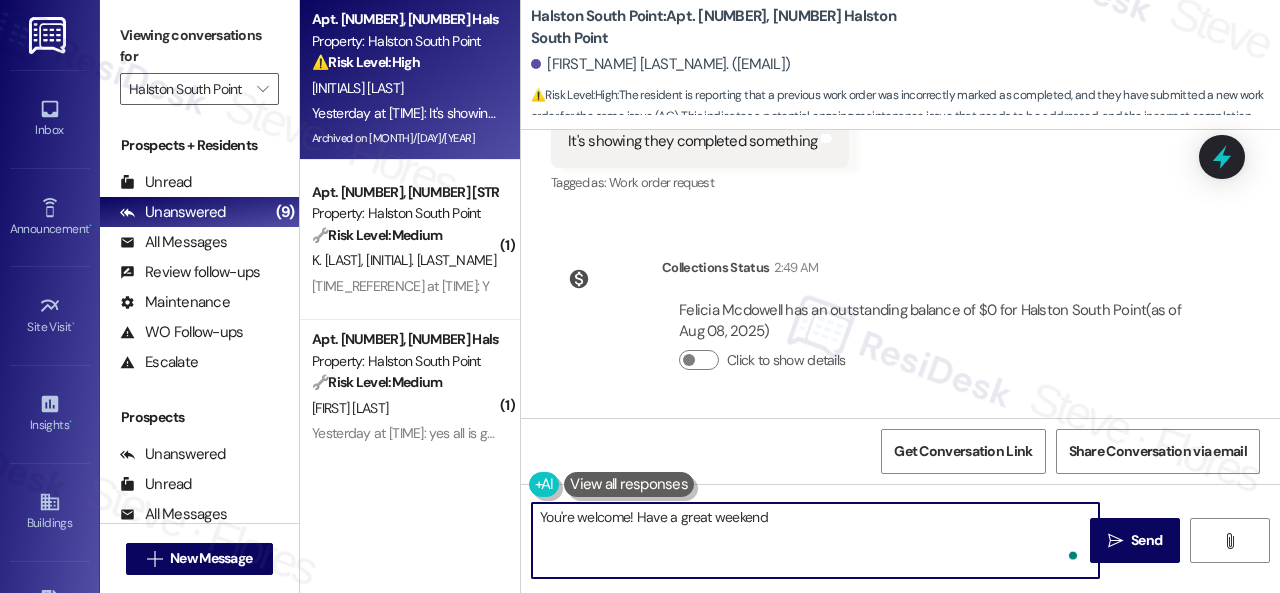 type on "You're welcome! Have a great weekend!" 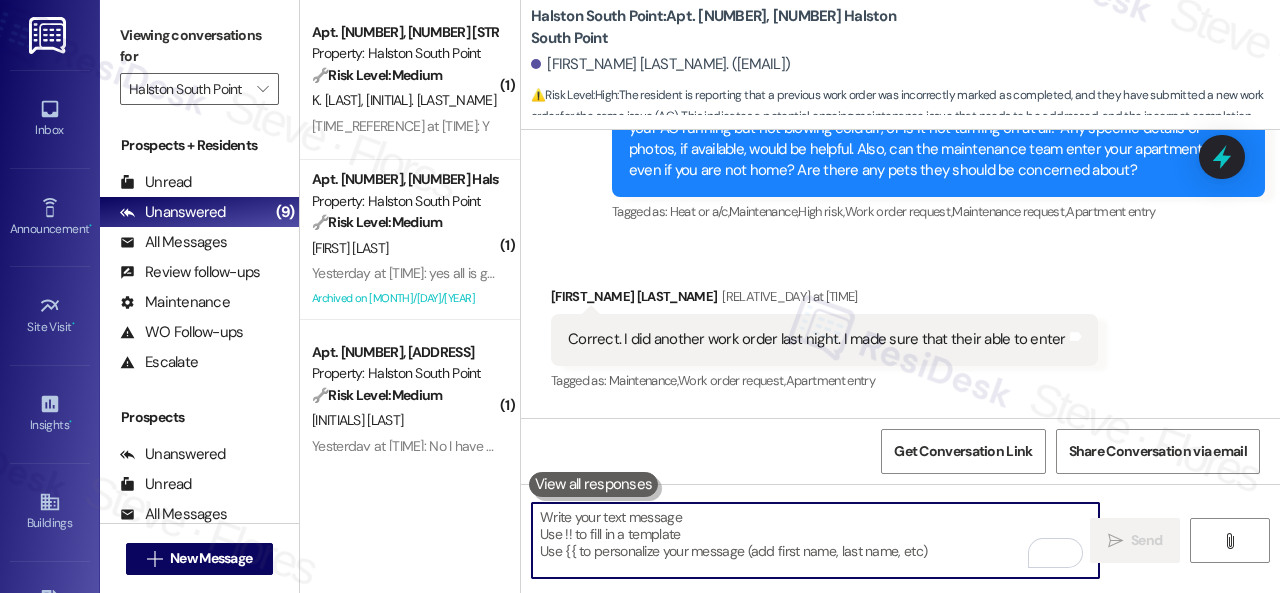 scroll, scrollTop: 35063, scrollLeft: 0, axis: vertical 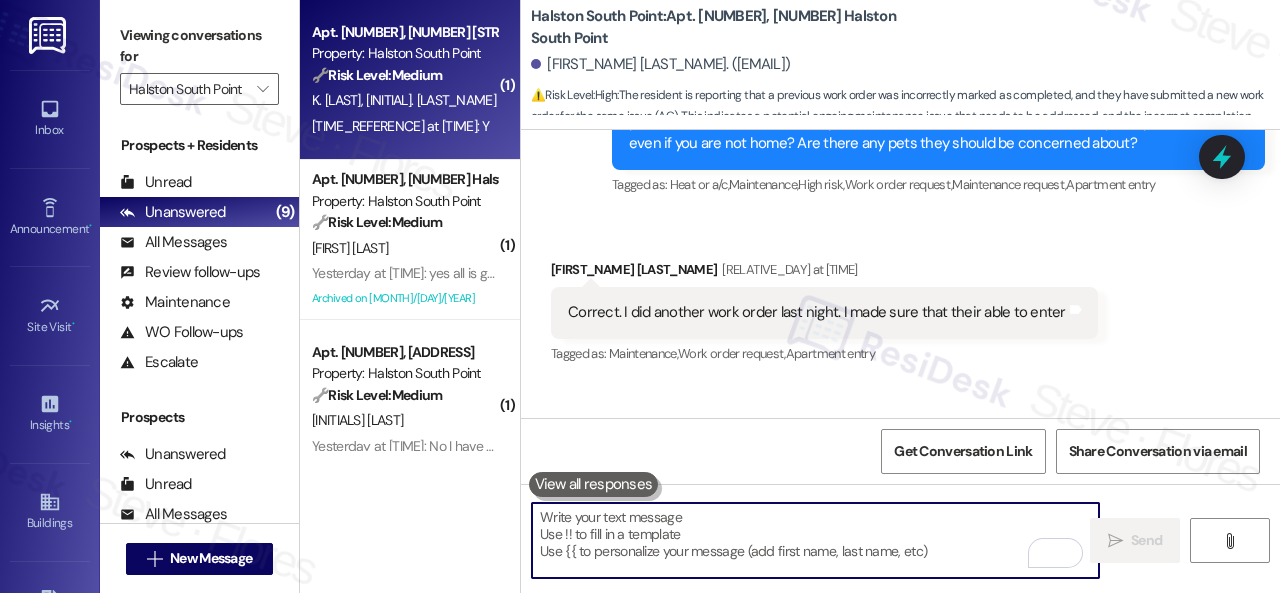 type 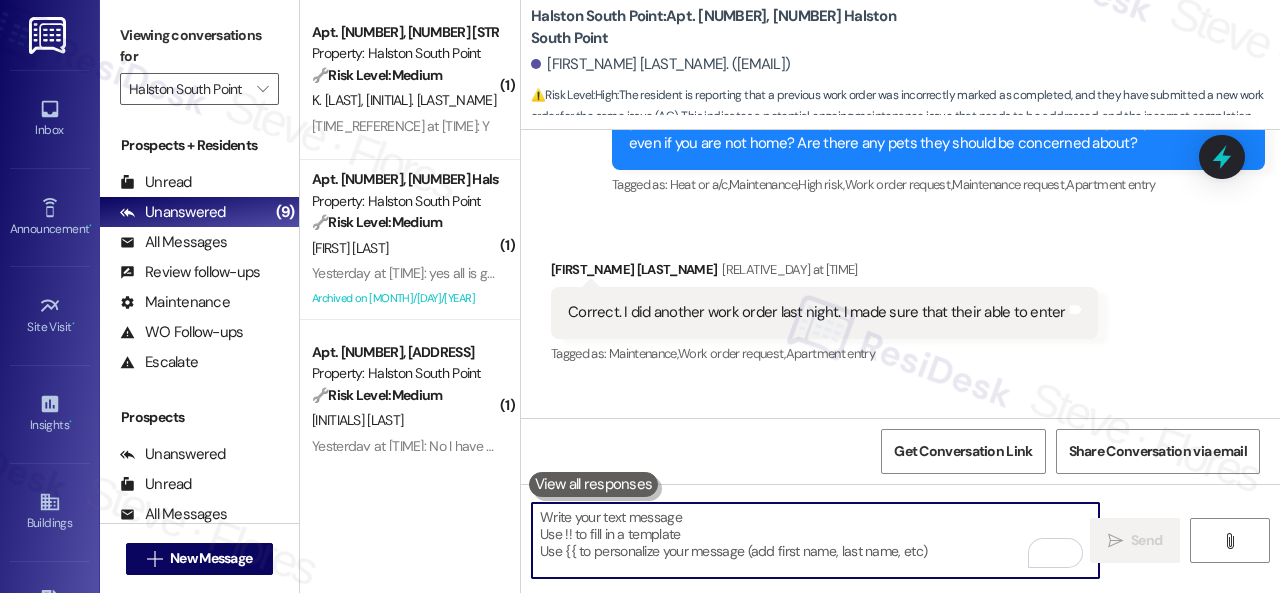 drag, startPoint x: 459, startPoint y: 95, endPoint x: 850, endPoint y: 244, distance: 418.428 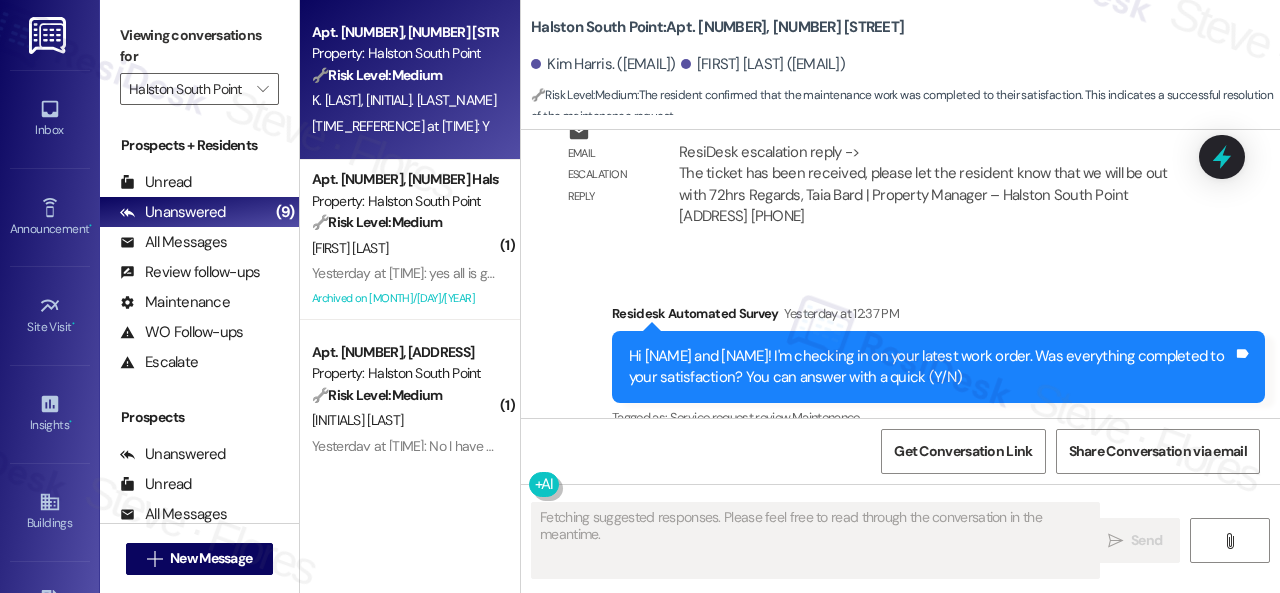 scroll, scrollTop: 23369, scrollLeft: 0, axis: vertical 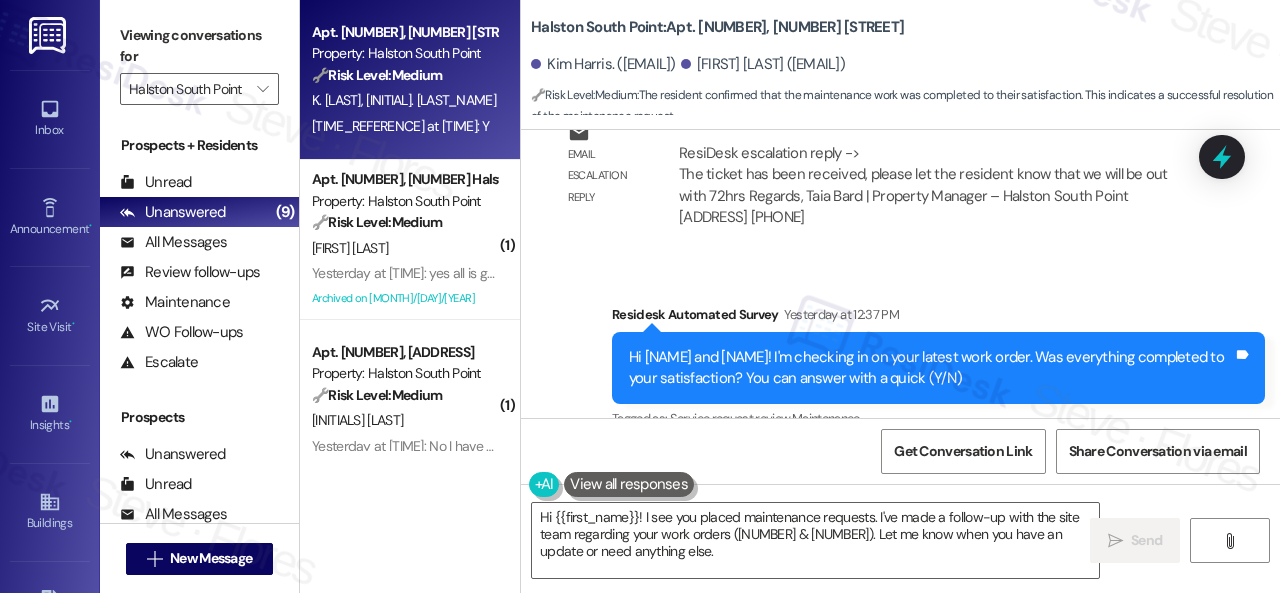 click on "Survey, sent via SMS Residesk Automated Survey [TIME_REFERENCE] at [TIME] Hi [NAME] and [NAME]! I'm checking in on your latest work order. Was everything completed to your satisfaction? You can answer with a quick (Y/N) Tags and notes Tagged as: Service request review , Click to highlight conversations about Service request review Maintenance Click to highlight conversations about Maintenance" at bounding box center [900, 354] 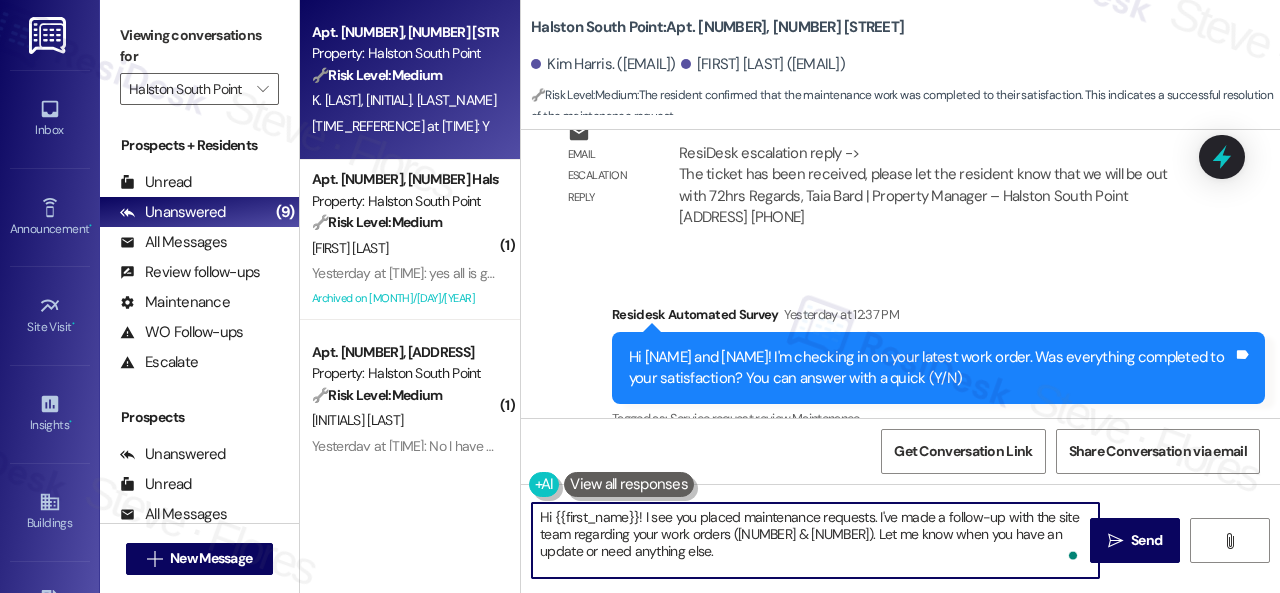 drag, startPoint x: 727, startPoint y: 566, endPoint x: 454, endPoint y: 485, distance: 284.76306 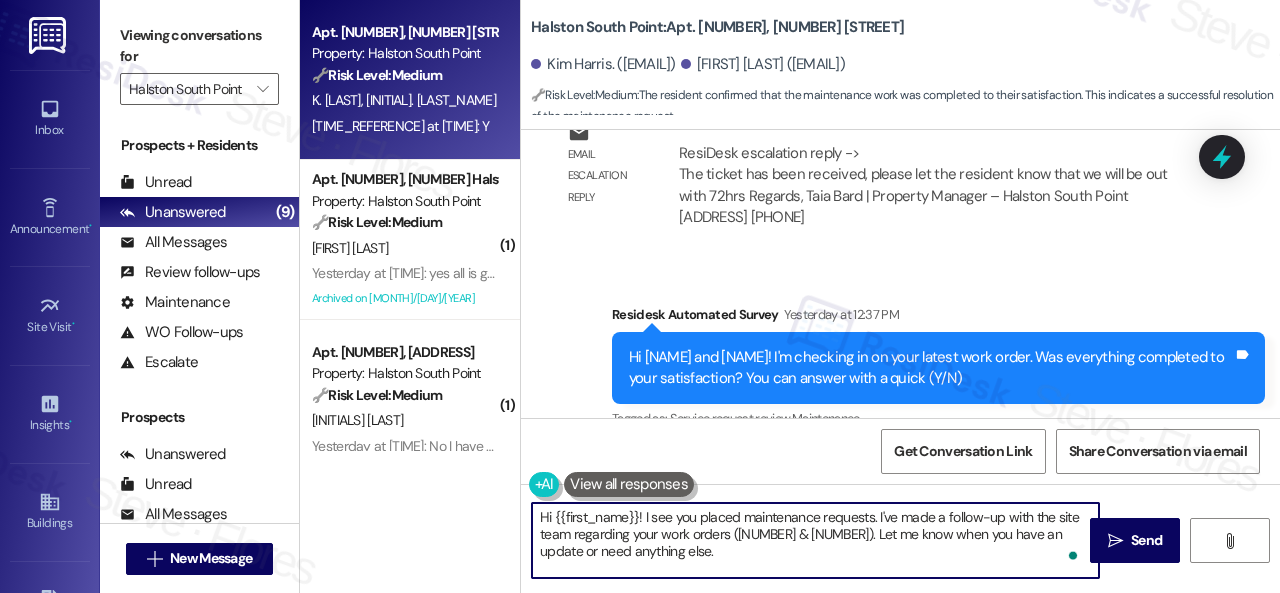 click on "Apt. [NUMBER], 1 Halston South Point Property: Halston South Point 🔧 Risk Level: Medium The resident confirmed that the maintenance work was completed to their satisfaction. This indicates a successful resolution of the maintenance request. K. Harris J. Walker [TIME_REFERENCE] at [TIME]: Y [TIME_REFERENCE] at [TIME]: Y ( 1 ) Apt. [NUMBER], 1 Halston South Point Property: Halston South Point 🔧 Risk Level: Medium The resident confirmed that the work order was completed to their satisfaction. This is a follow-up on a maintenance request and indicates a successful resolution. R. Hinton [TIME_REFERENCE] at [TIME]: yes all is good thanks for checking [TIME_REFERENCE] at [TIME]: yes all is good thanks for checking Archived on [DATE] ( 1 ) Apt. [NUMBER], 1 Halston South Point Property: Halston South Point 🔧 Risk Level: Medium The resident has communicated with the front office and has a plan to pay rent on 8/15. This indicates a payment arrangement is in place, but it's still a financial concern that needs to be tracked. J. Fortner (" at bounding box center [790, 296] 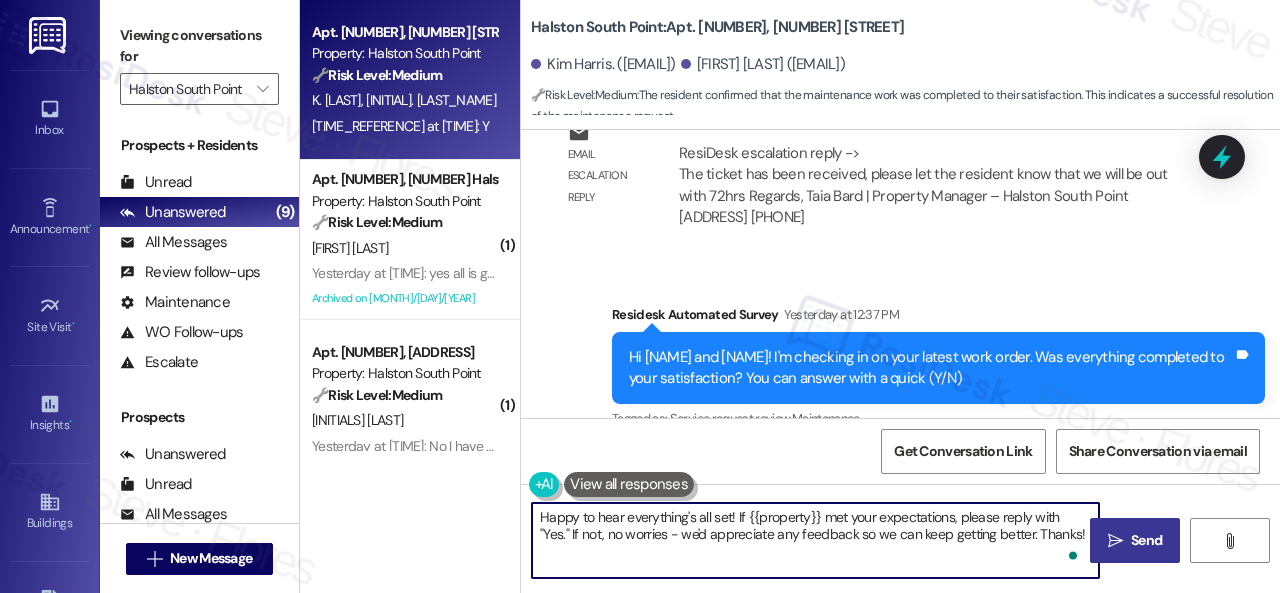 type on "Happy to hear everything's all set! If {{property}} met your expectations, please reply with "Yes." If not, no worries - we'd appreciate any feedback so we can keep getting better. Thanks!" 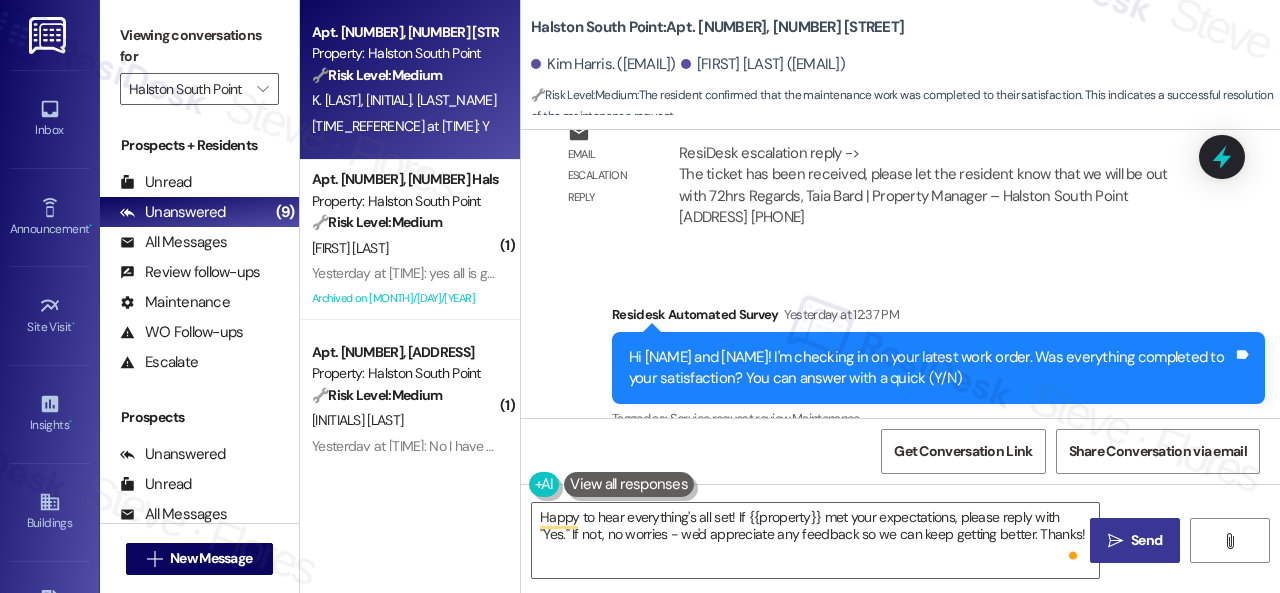 click on "Send" at bounding box center (1146, 540) 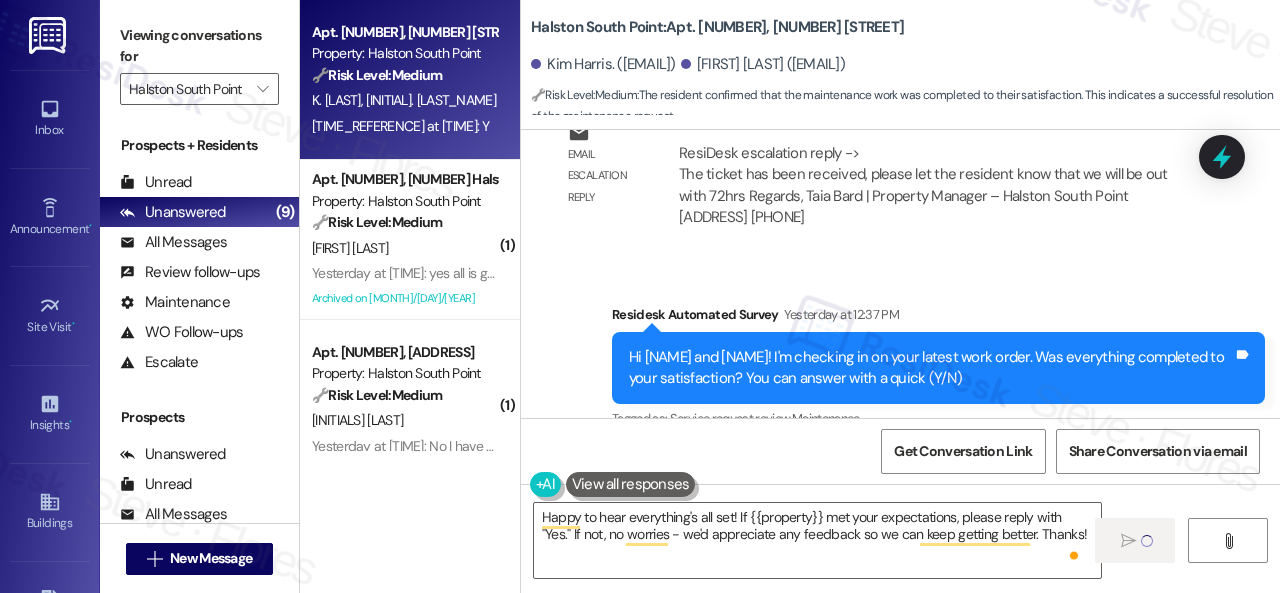 type 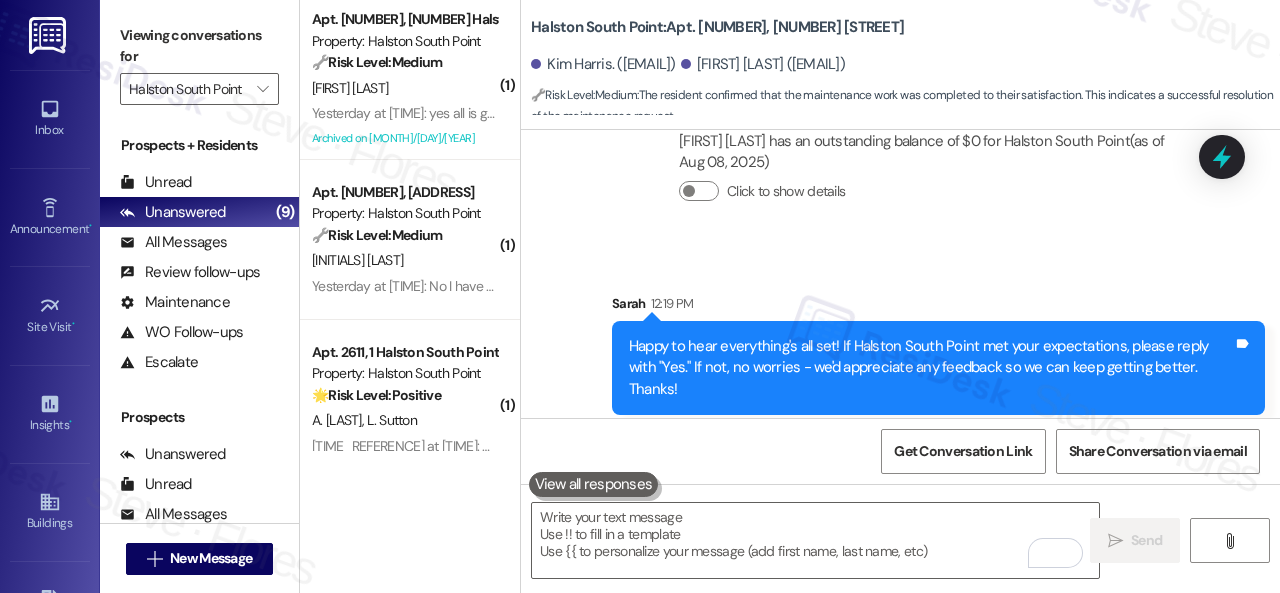 scroll, scrollTop: 23951, scrollLeft: 0, axis: vertical 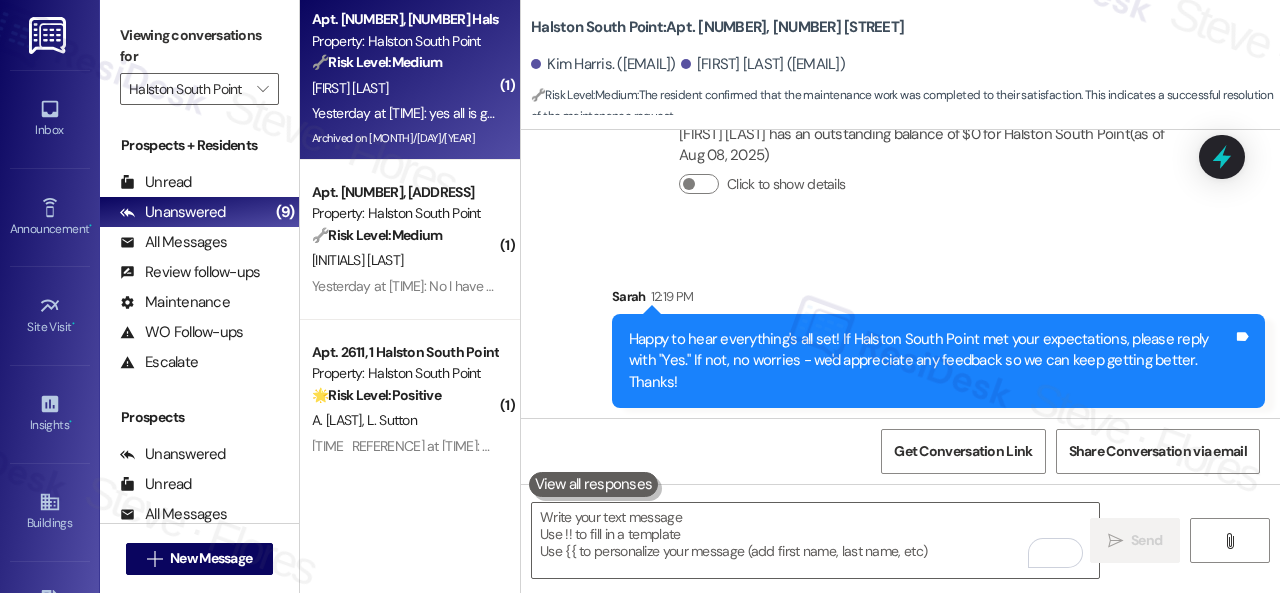 click on "[FIRST] [LAST]" at bounding box center [404, 88] 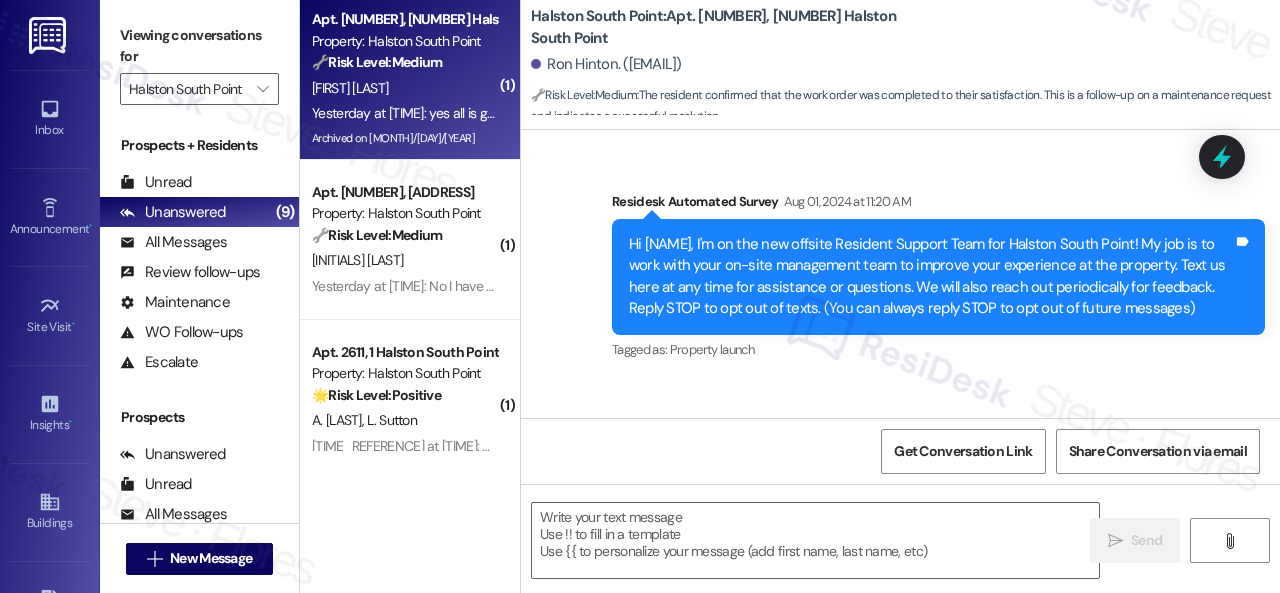 scroll, scrollTop: 32110, scrollLeft: 0, axis: vertical 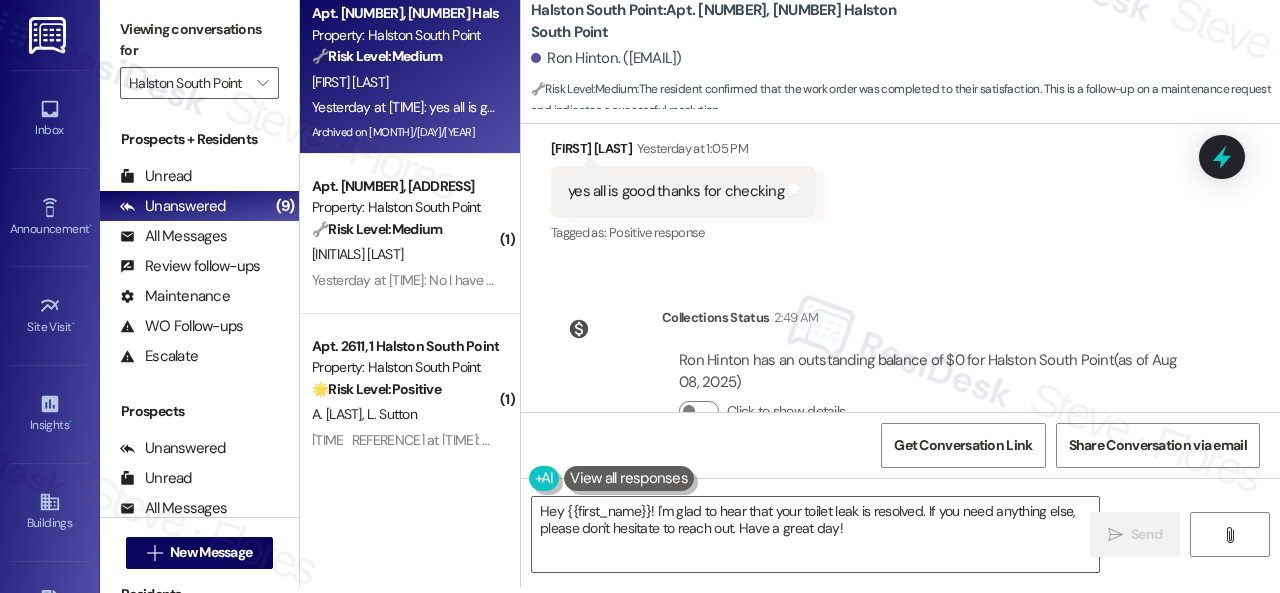 click on "Collections Status [TIME] [FIRST_NAME] [LAST_NAME] has an outstanding balance of $[AMOUNT] for Halston South Point (as of [DATE]) Click to show details" at bounding box center [877, 379] 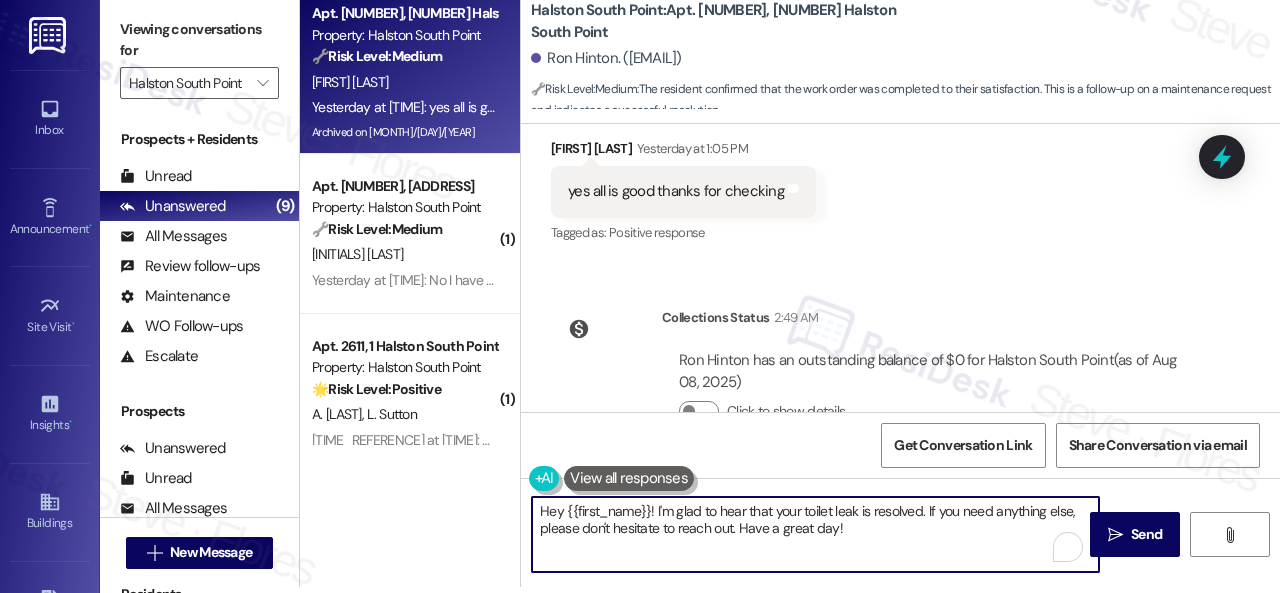 drag, startPoint x: 497, startPoint y: 501, endPoint x: 588, endPoint y: 497, distance: 91.08787 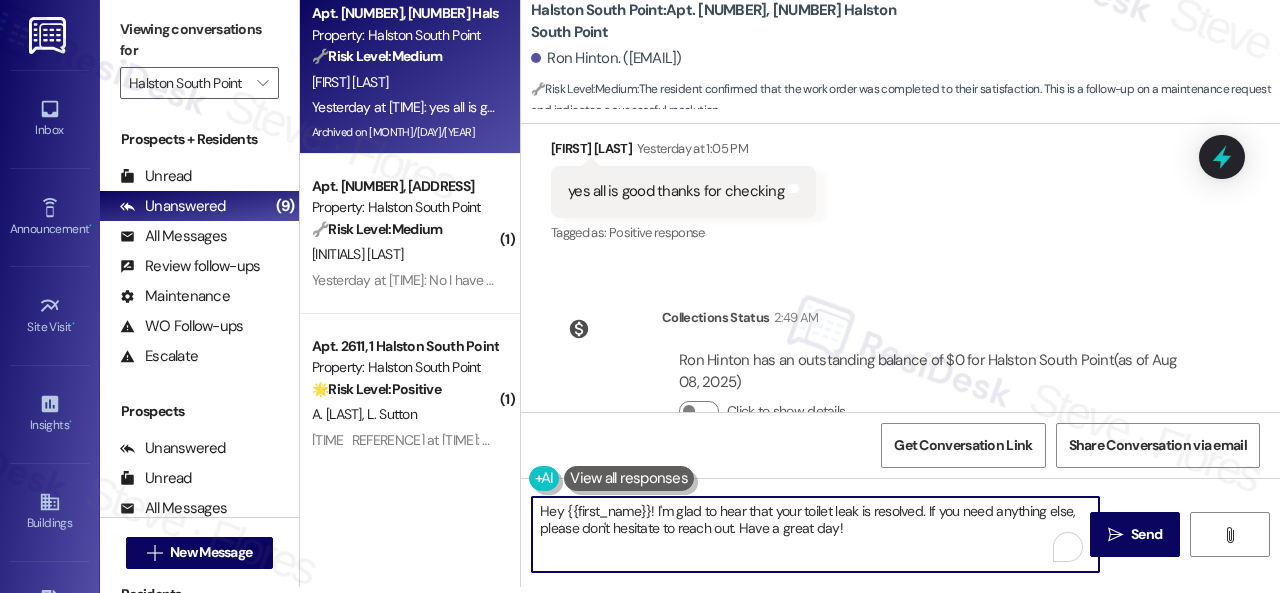 click on "Apt. [NUMBER], [NUMBER] Halston South Point Property: Halston South Point 🔧  Risk Level:  Medium The resident confirmed that the work order was completed to their satisfaction. This is a follow-up on a maintenance request and indicates a successful resolution. R. Hinton Yesterday at [TIME]: yes all is good thanks for checking Yesterday at [TIME]: yes all is good thanks for checking Archived on [DATE] ( ) Apt. [NUMBER], [NUMBER] Halston South Point Property: Halston South Point 🔧  Risk Level:  Medium The resident has communicated with the front office and has a plan to pay rent on [DATE]. This indicates a payment arrangement is in place, but it's still a financial concern that needs to be tracked. J. Fortner Yesterday at [TIME]: No I have spoken with the front office and will be paying on [DATE] Yesterday at [TIME]: No I have spoken with the front office and will be paying on [DATE] ( ) Apt. [NUMBER], [NUMBER] Halston South Point Property: Halston South Point 🌟  Risk Level:  Positive A. Sutton L. Sutton T. Gill 🔧 Medium" at bounding box center [790, 290] 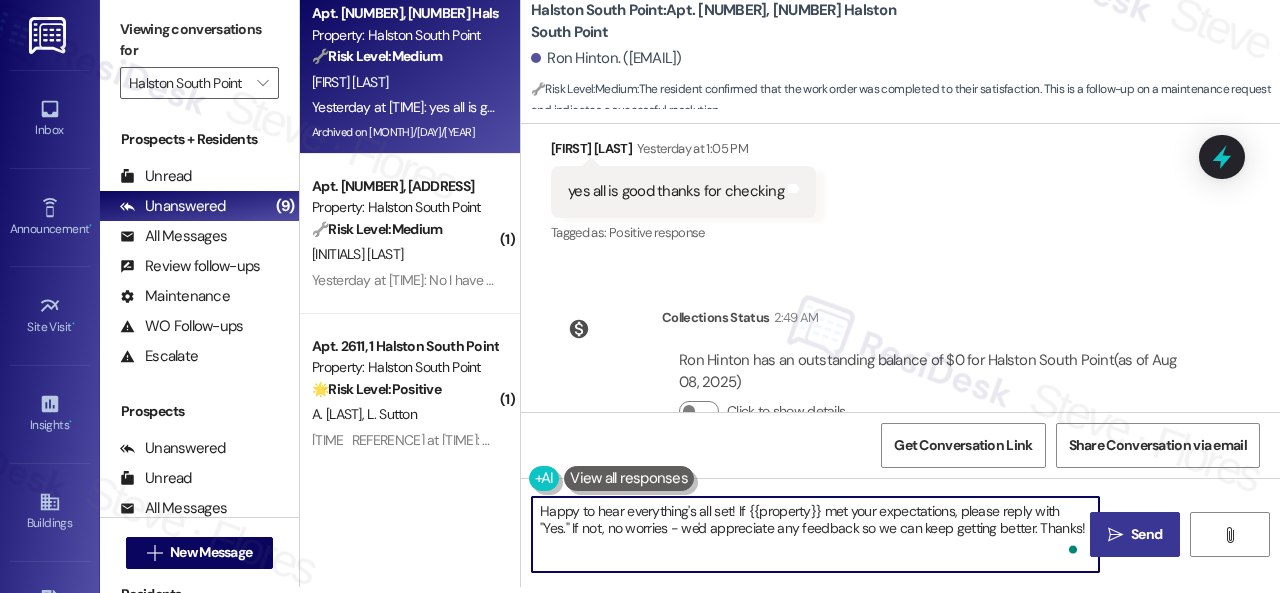type on "Happy to hear everything's all set! If {{property}} met your expectations, please reply with "Yes." If not, no worries - we'd appreciate any feedback so we can keep getting better. Thanks!" 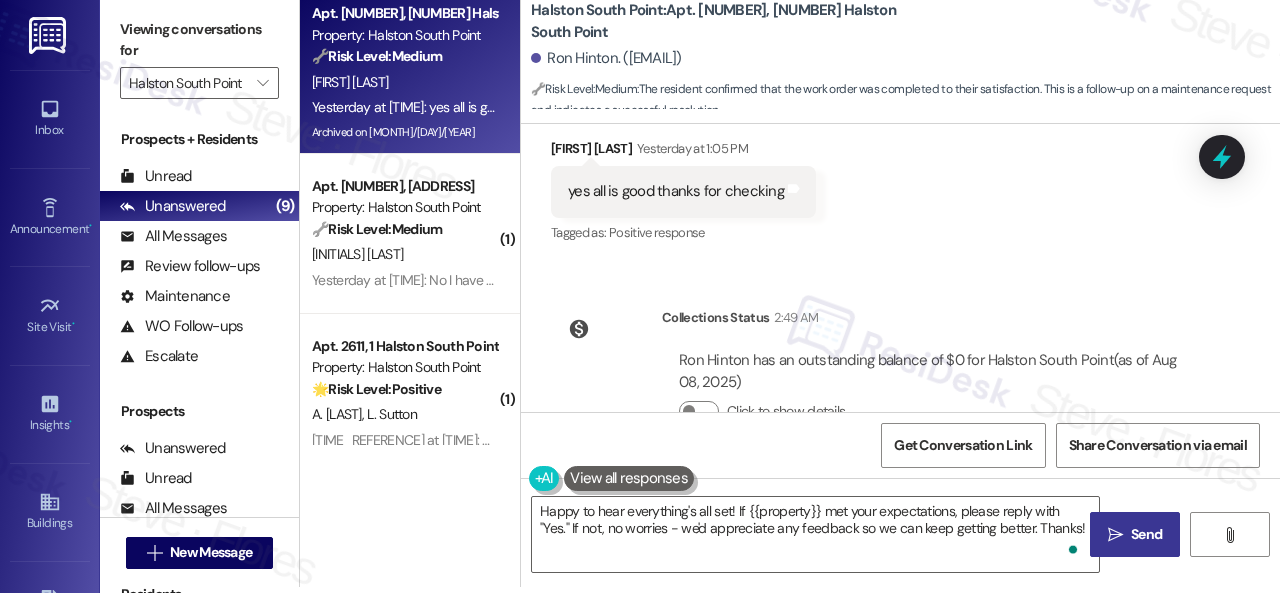 click on "Send" at bounding box center [1146, 534] 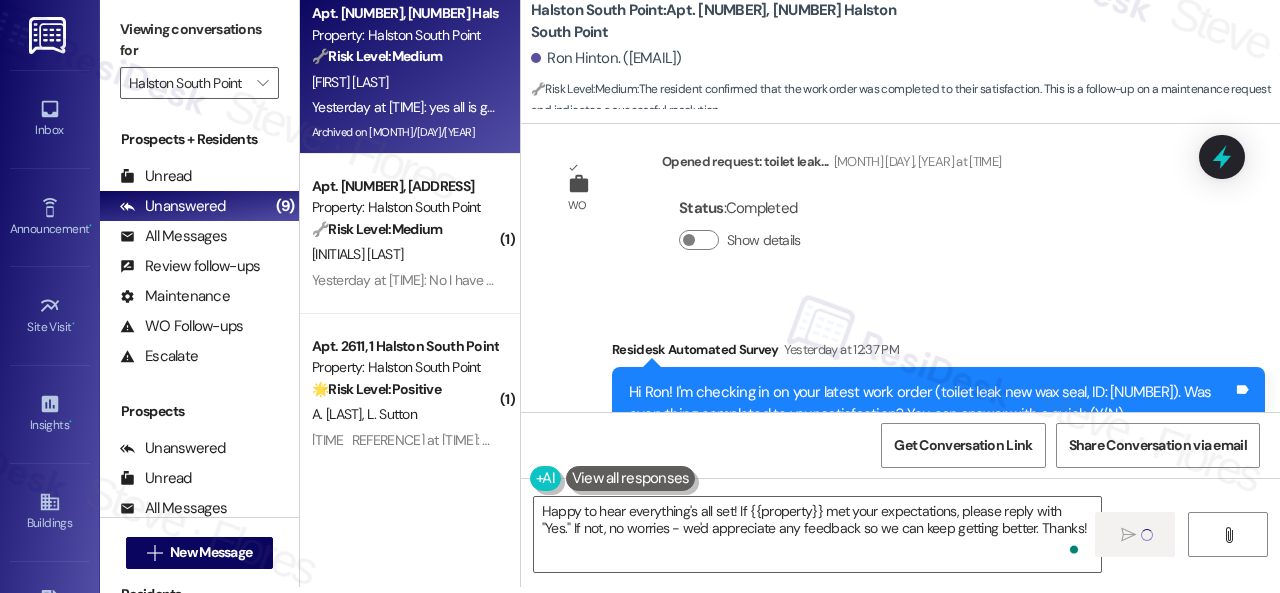 scroll, scrollTop: 31710, scrollLeft: 0, axis: vertical 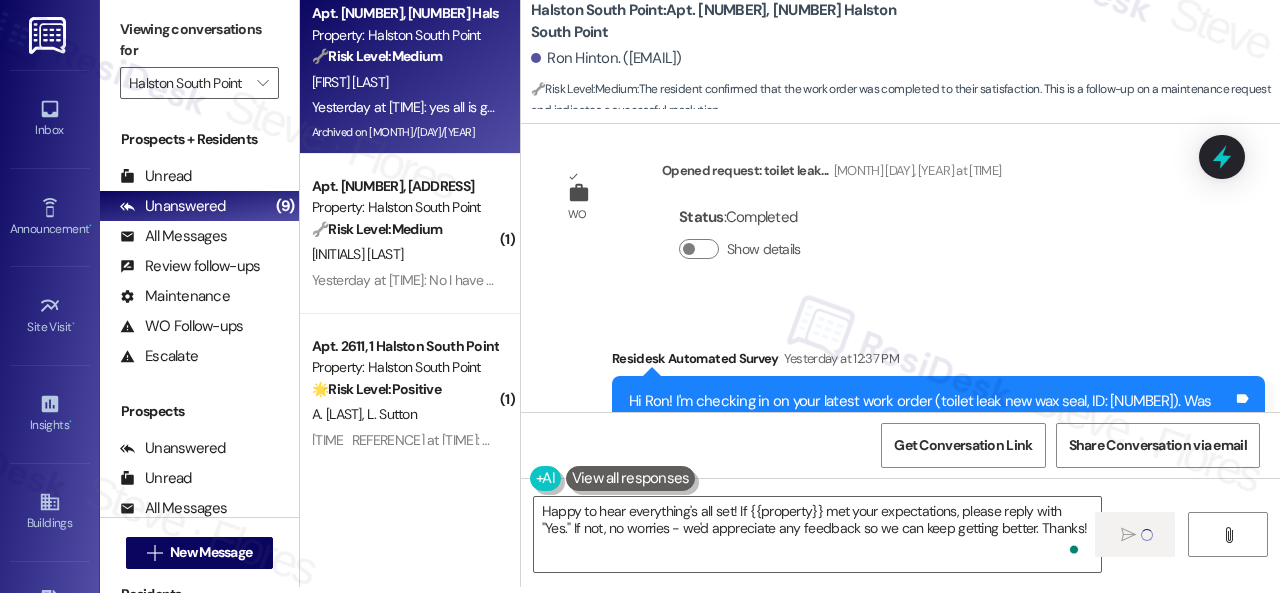 type 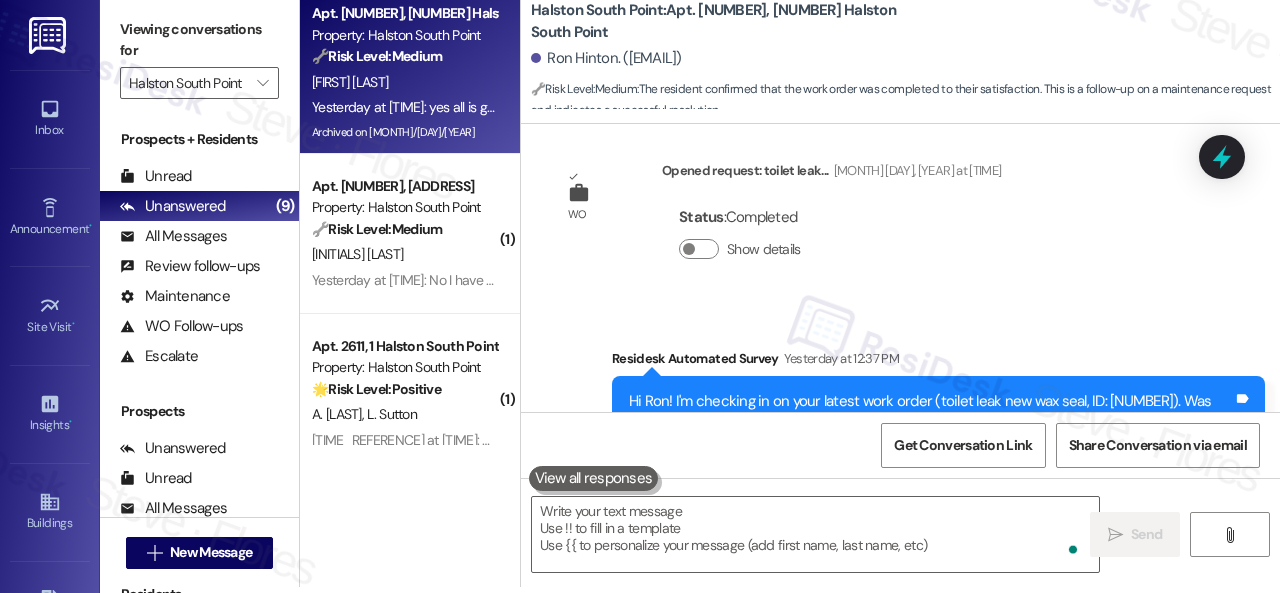 scroll, scrollTop: 31904, scrollLeft: 0, axis: vertical 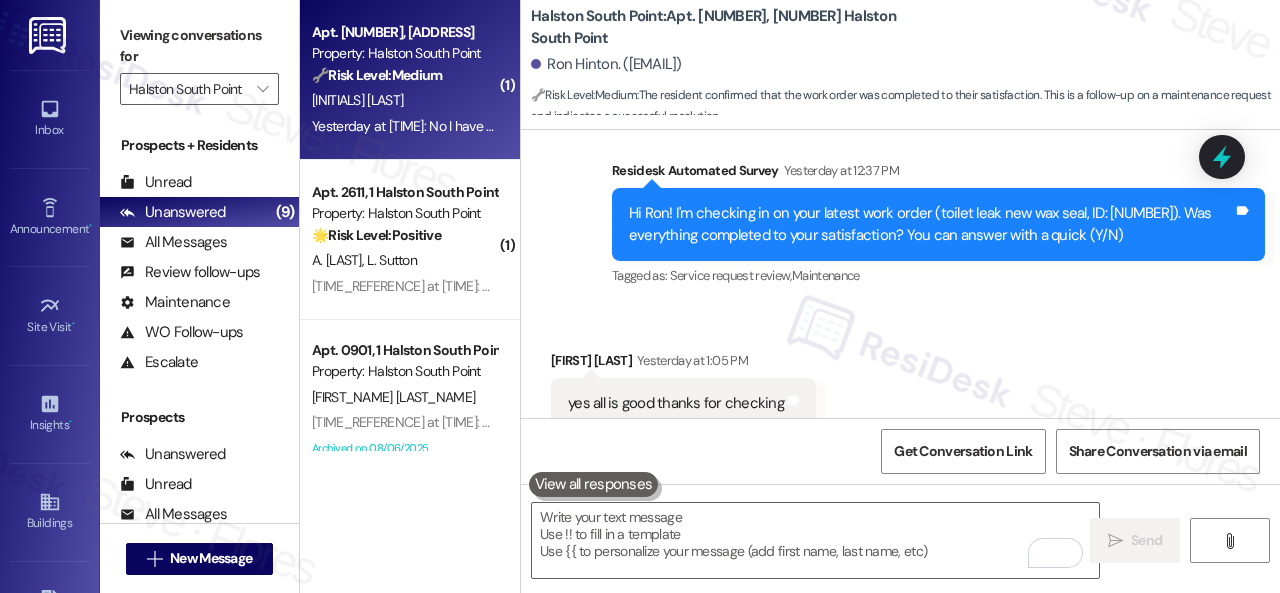 click on "[INITIALS] [LAST]" at bounding box center [404, 100] 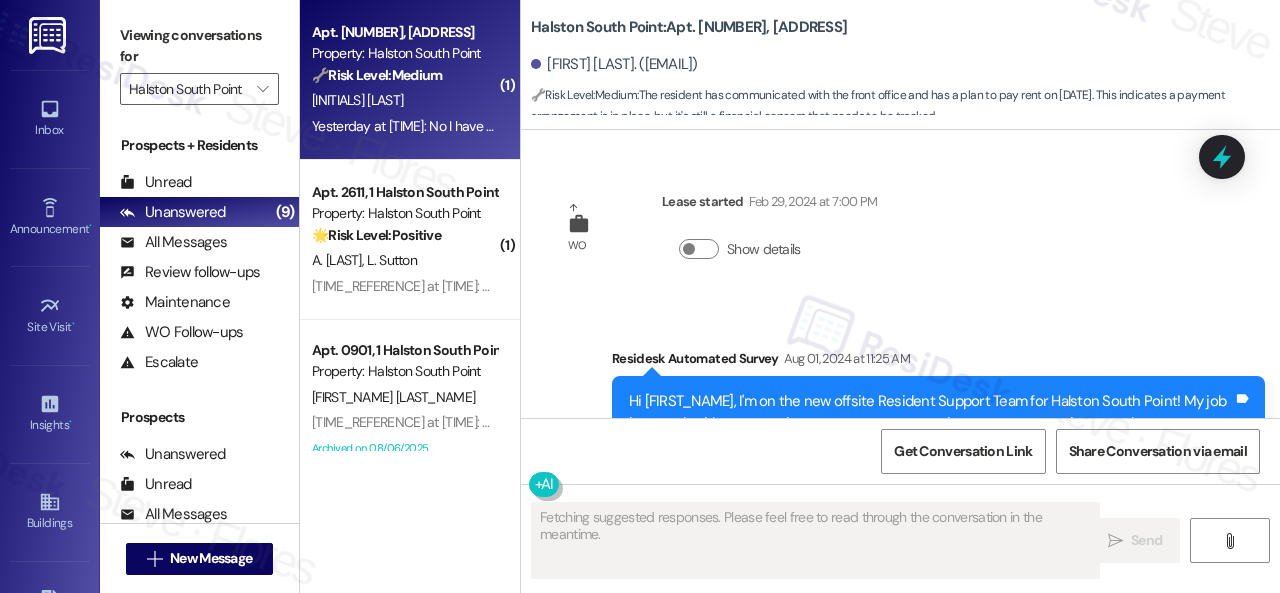 scroll, scrollTop: 28311, scrollLeft: 0, axis: vertical 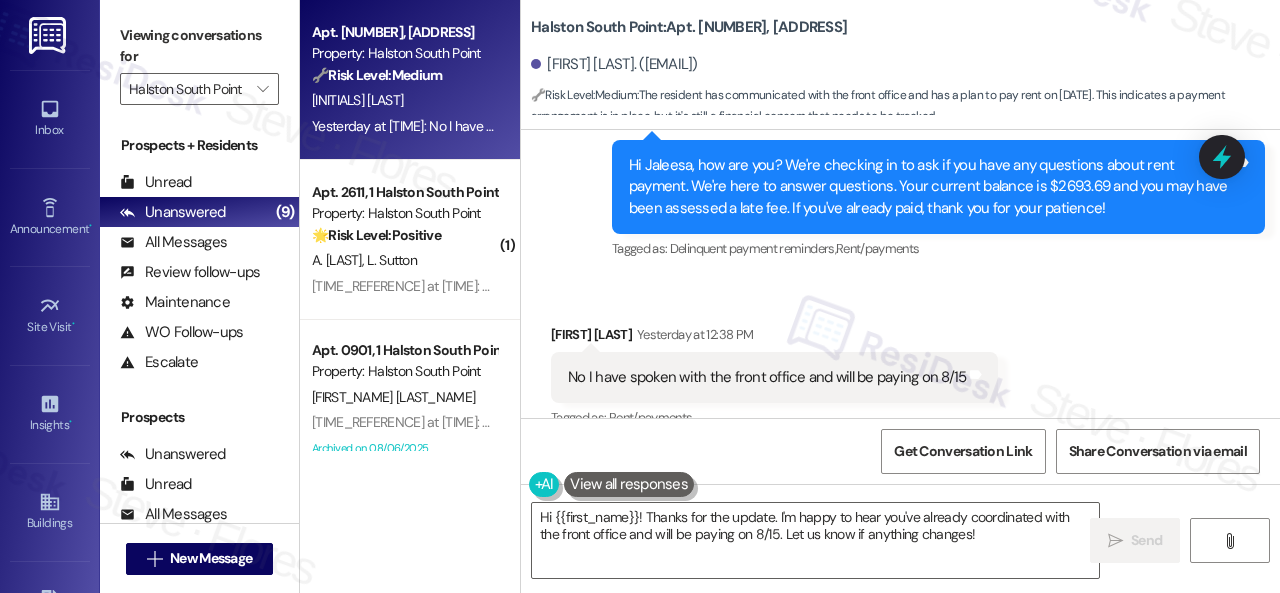 drag, startPoint x: 601, startPoint y: 285, endPoint x: 625, endPoint y: 303, distance: 30 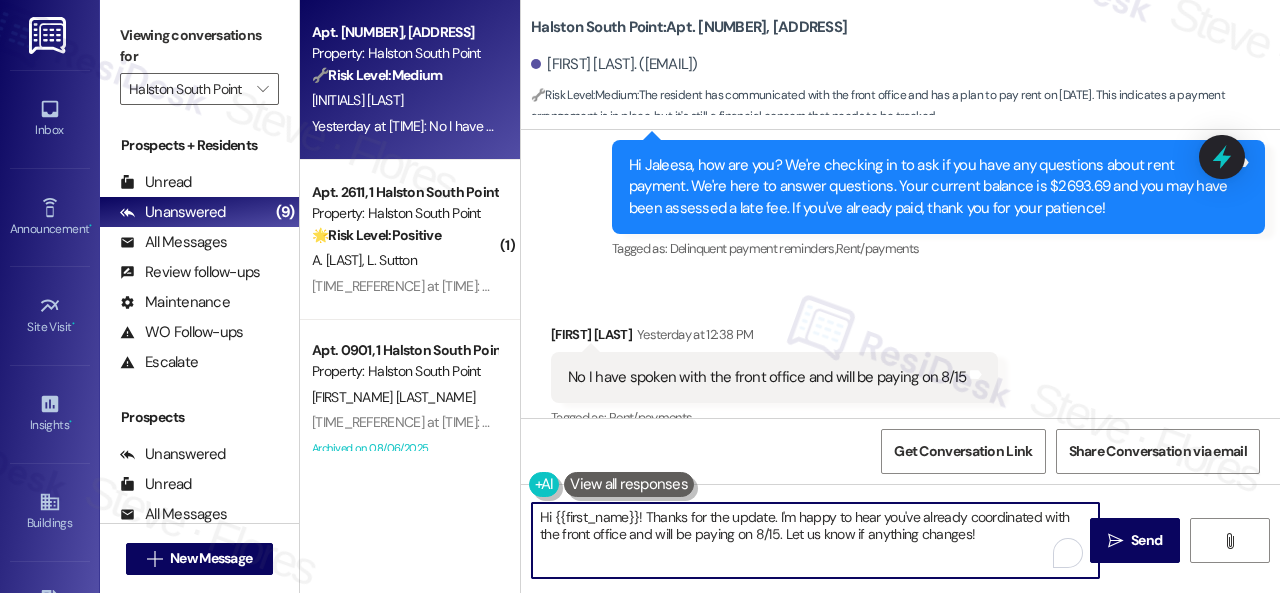 drag, startPoint x: 993, startPoint y: 545, endPoint x: 338, endPoint y: 455, distance: 661.1543 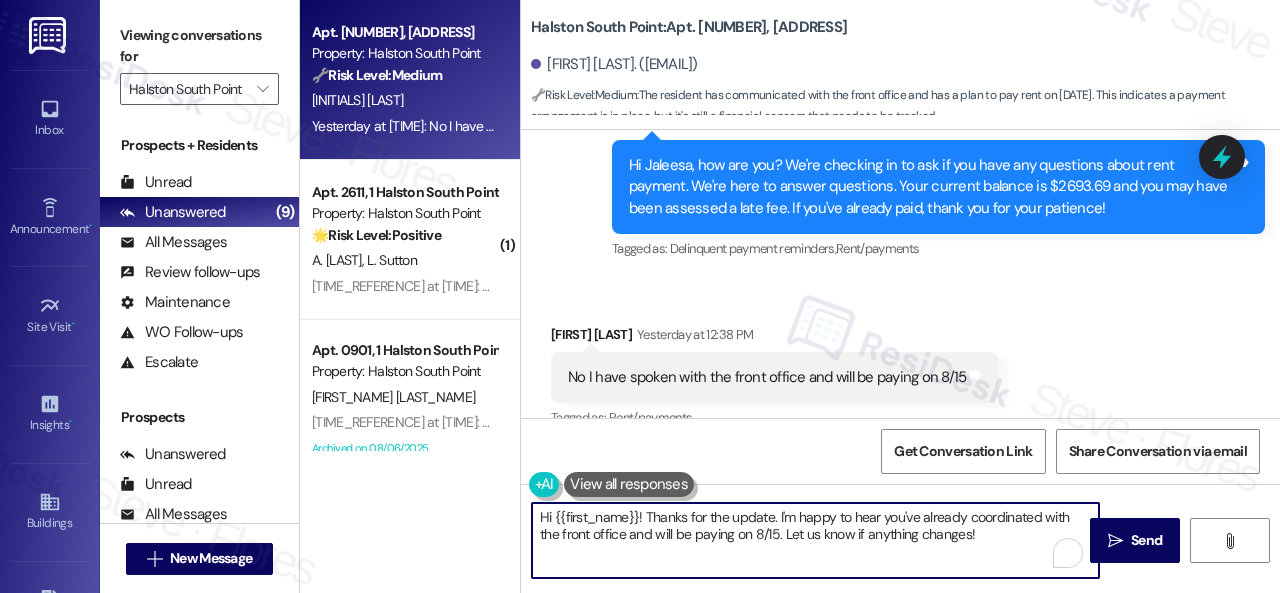 click on "Apt. [APT_NUMBER], 1 Halston South Point Property: Halston South Point 🔧 Risk Level: Medium The resident has communicated with the front office and has a plan to pay rent on 8/15. This indicates a payment arrangement is in place, but it's still a financial concern that needs to be tracked. [FIRST_NAME] [LAST_NAME] [DATE] at [TIME]: No I have spoken with the front office and will be paying on 8/15 [DATE] at [TIME]: No I have spoken with the front office and will be paying on 8/15 ( 1 ) Apt. [APT_NUMBER], 1 Halston South Point Property: Halston South Point 🌟 Risk Level: Positive The resident is acknowledging the rent reminder. This is a positive engagement and requires no further action. [FIRST_NAME] [LAST_NAME] [DATE] at [TIME]: Thank you for the reminder [DATE] at [TIME]: Thank you for the reminder Apt. [APT_NUMBER], 1 Halston South Point Property: Halston South Point [FIRST_NAME] [LAST_NAME] Archived on [DATE] Apt. [APT_NUMBER], 1 Halston South Point Property: Halston South Point 🔧 Risk Level: Medium [FIRST_NAME] [LAST_NAME] Archived on [DATE]" at bounding box center (790, 296) 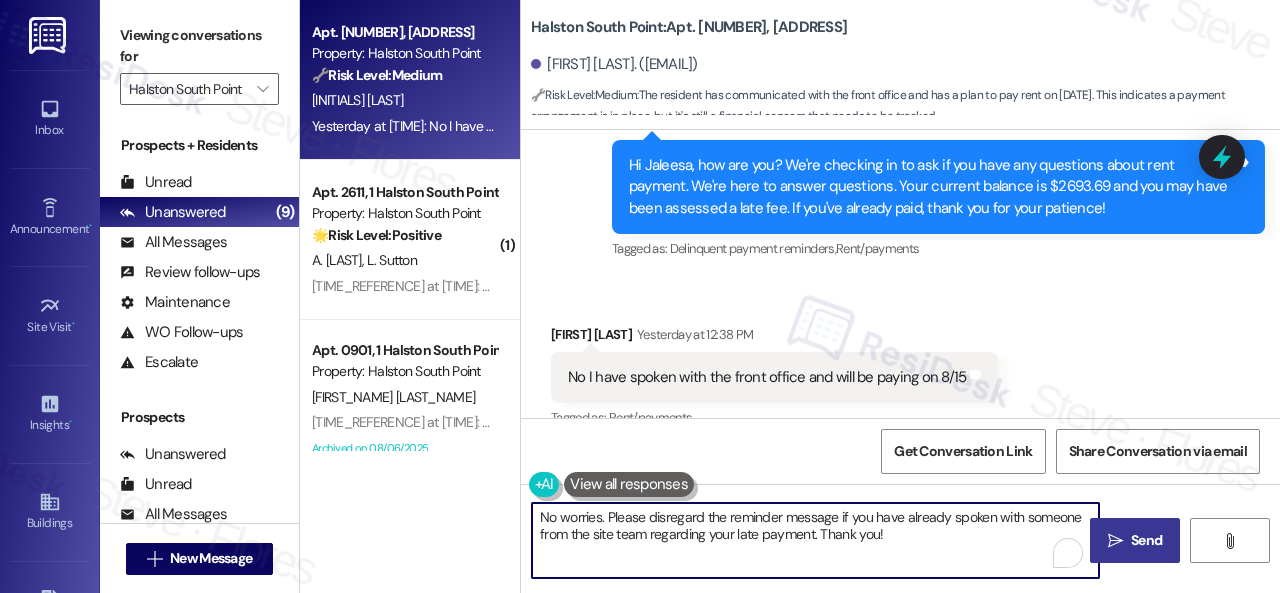 type on "No worries. Please disregard the reminder message if you have already spoken with someone from the site team regarding your late payment. Thank you!" 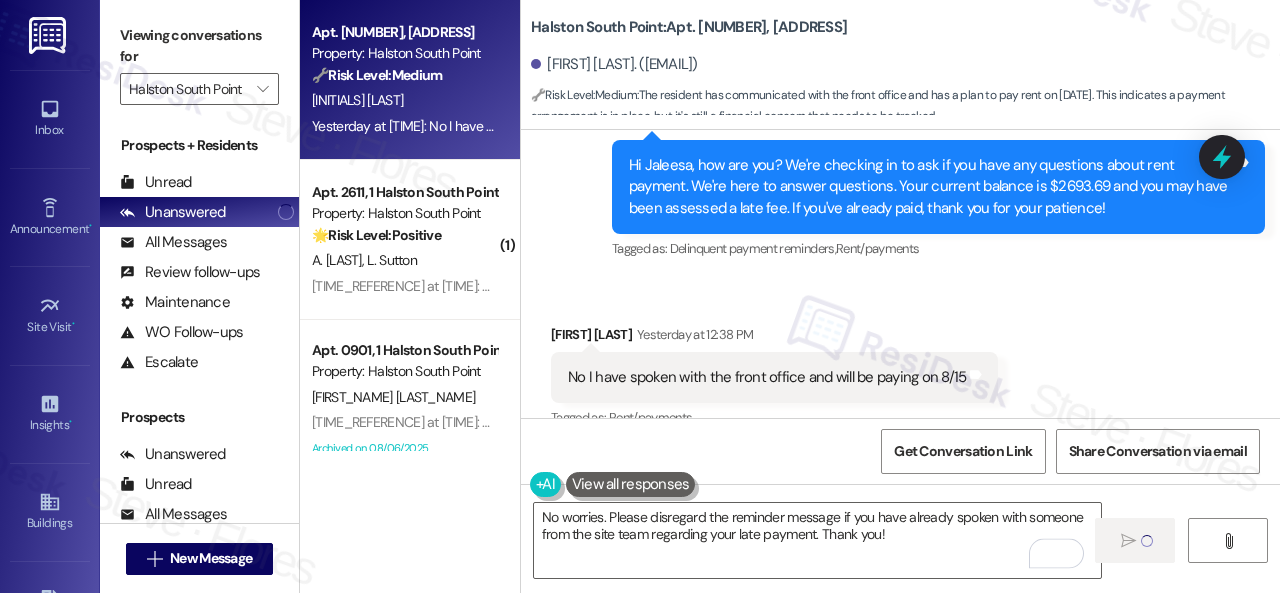type 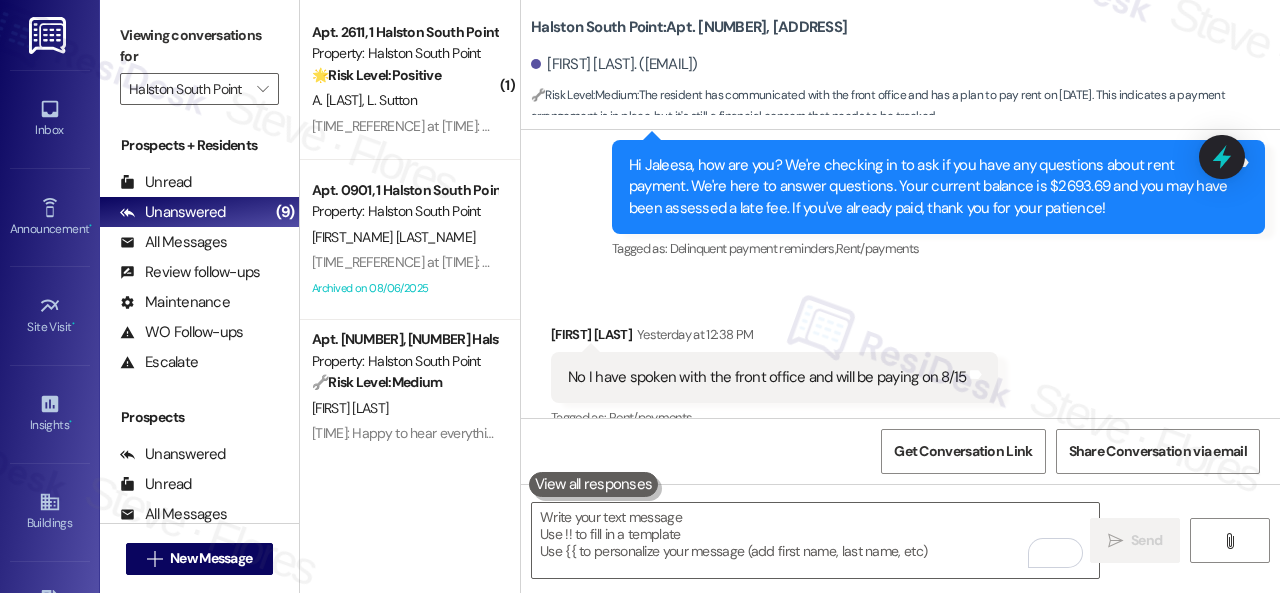 click on "Received via SMS Jaleesa Fortner Yesterday at [TIME] No I have spoken with the front office and will be paying on 8/15 Tags and notes Tagged as: Rent/payments Click to highlight conversations about Rent/payments" at bounding box center [900, 363] 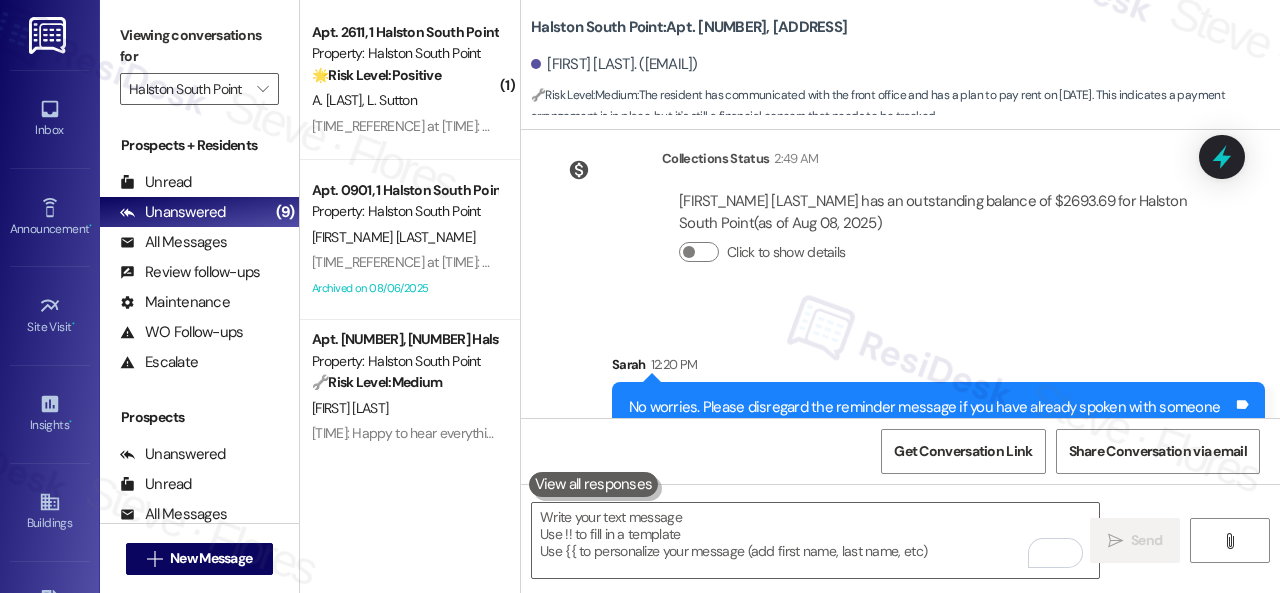 scroll, scrollTop: 28678, scrollLeft: 0, axis: vertical 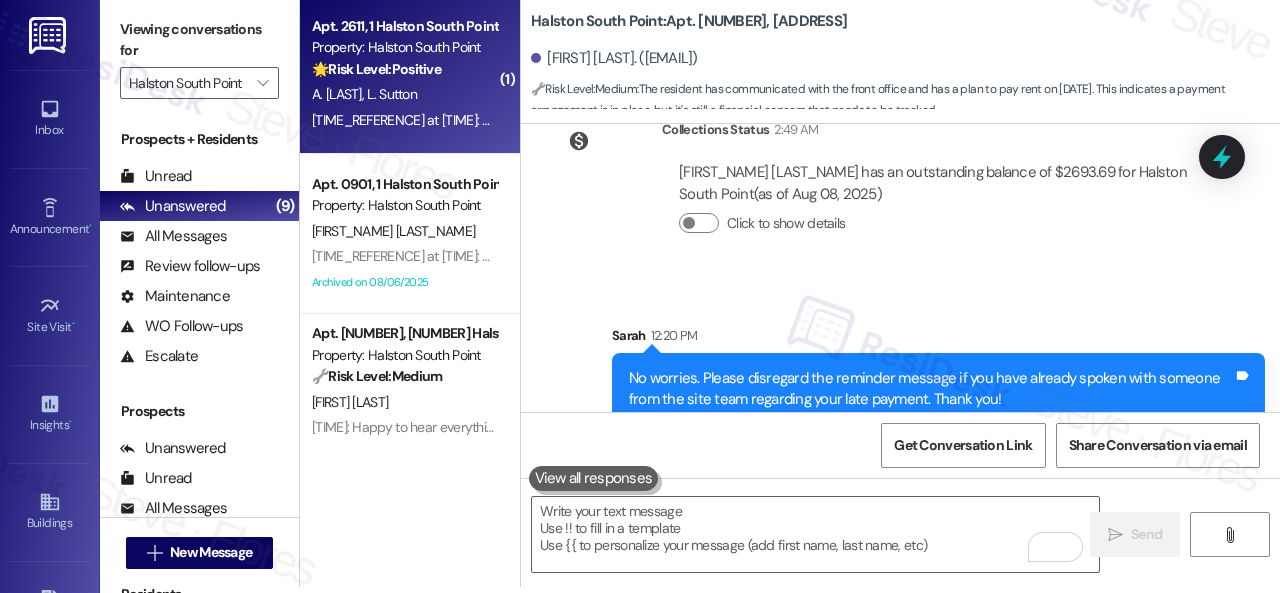 click on "[INITIALS]. [LAST] [INITIALS]. [LAST]" at bounding box center [404, 94] 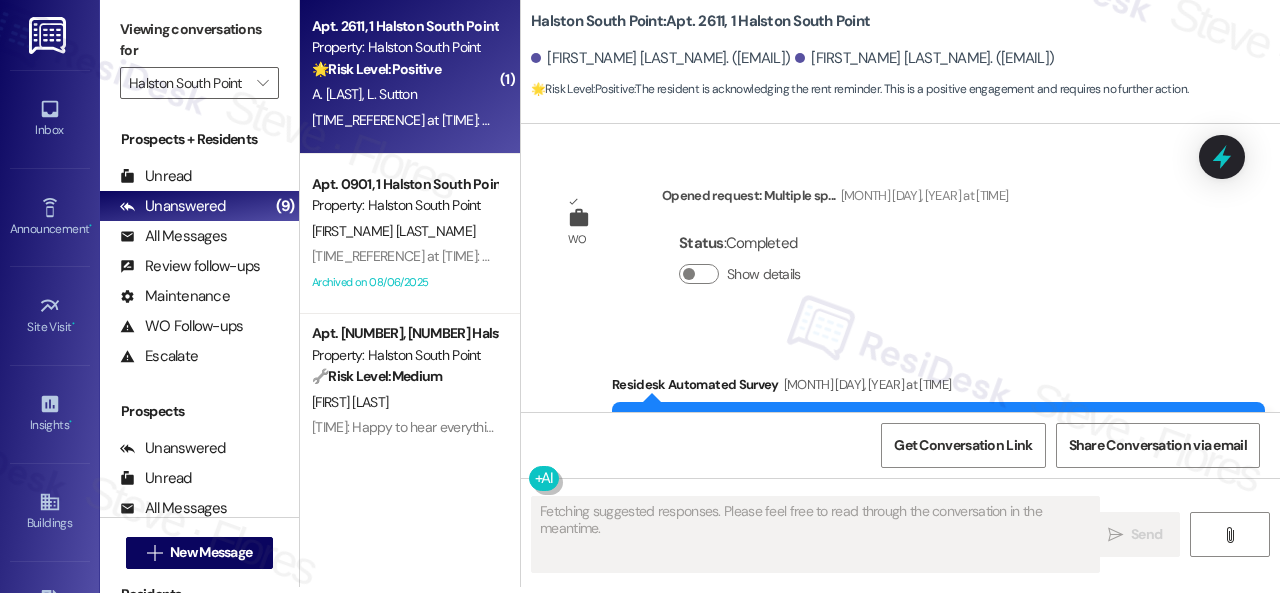 scroll, scrollTop: 0, scrollLeft: 0, axis: both 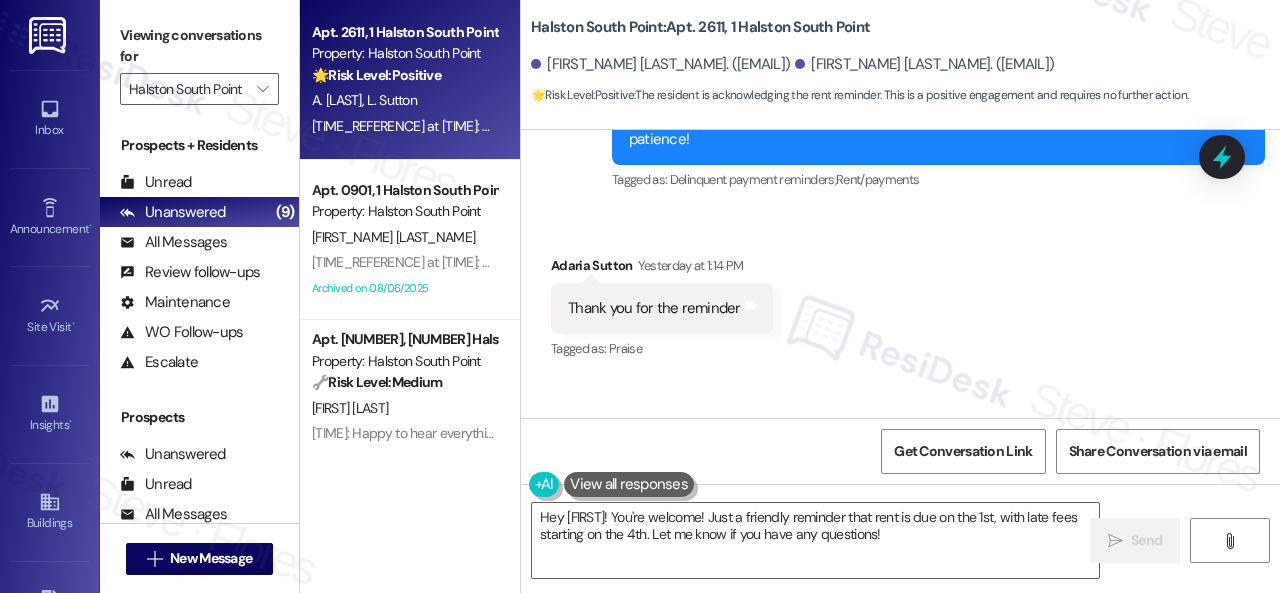 drag, startPoint x: 953, startPoint y: 535, endPoint x: 214, endPoint y: 389, distance: 753.2841 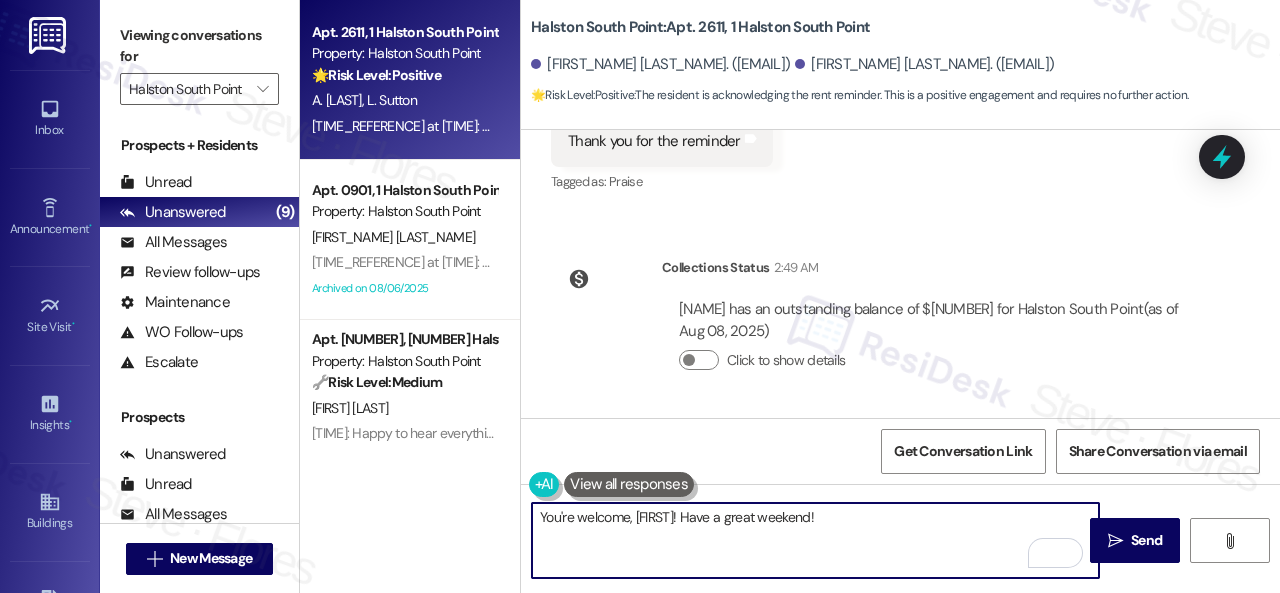 scroll, scrollTop: 25196, scrollLeft: 0, axis: vertical 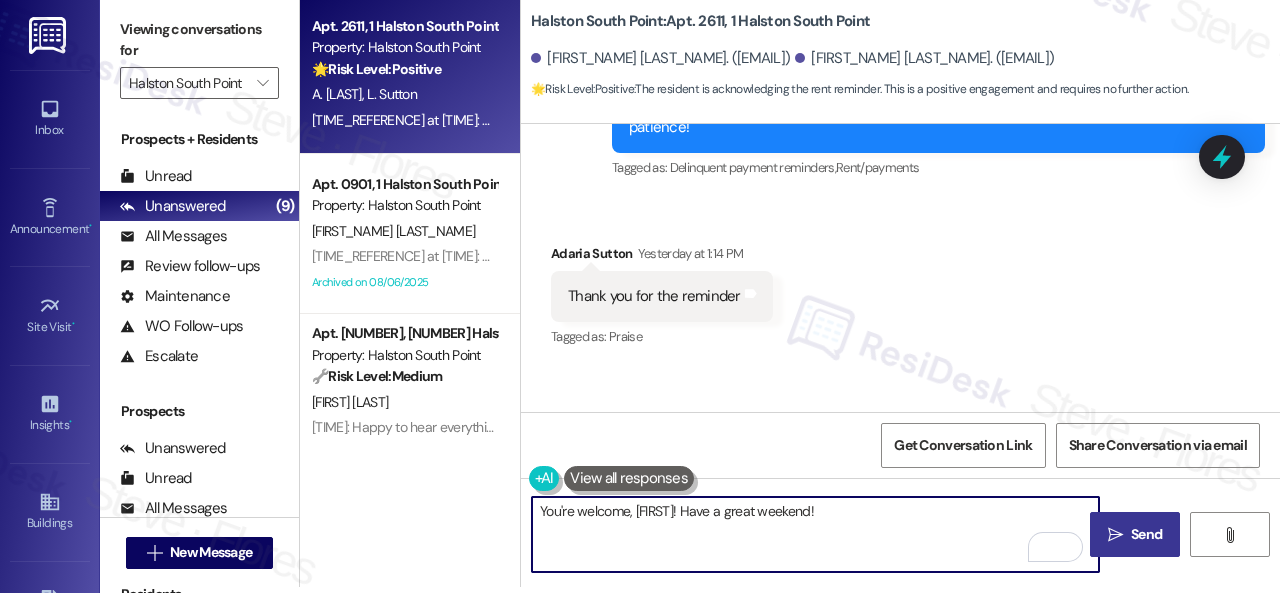 type on "You're welcome, [FIRST]! Have a great weekend!" 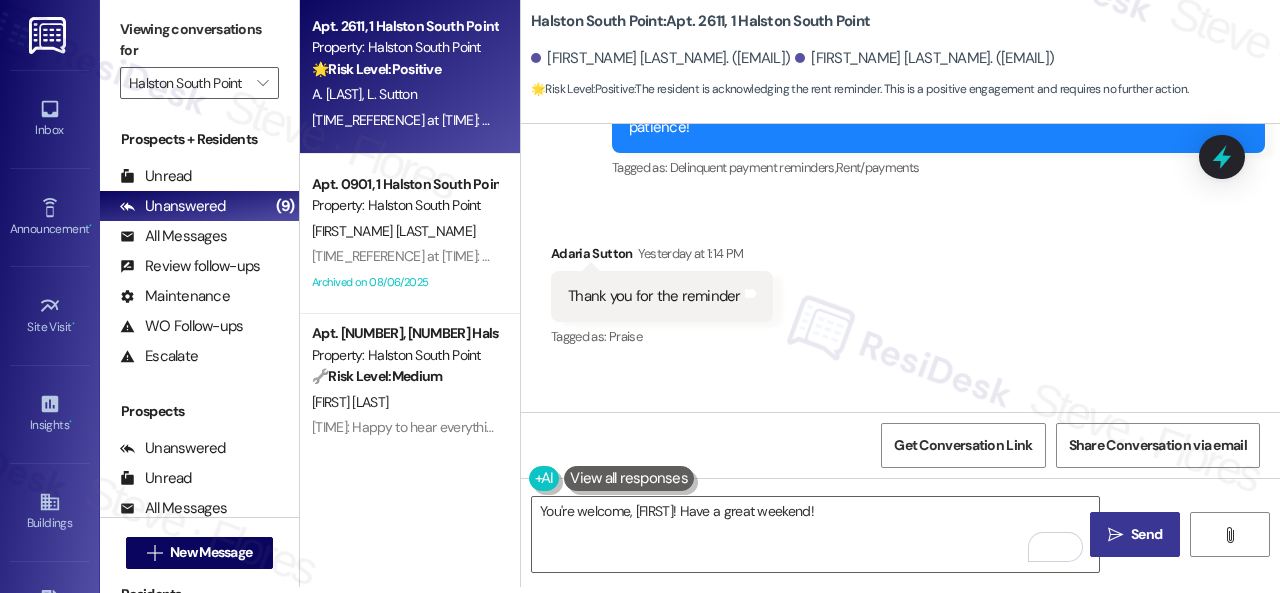 click on " Send" at bounding box center (1135, 534) 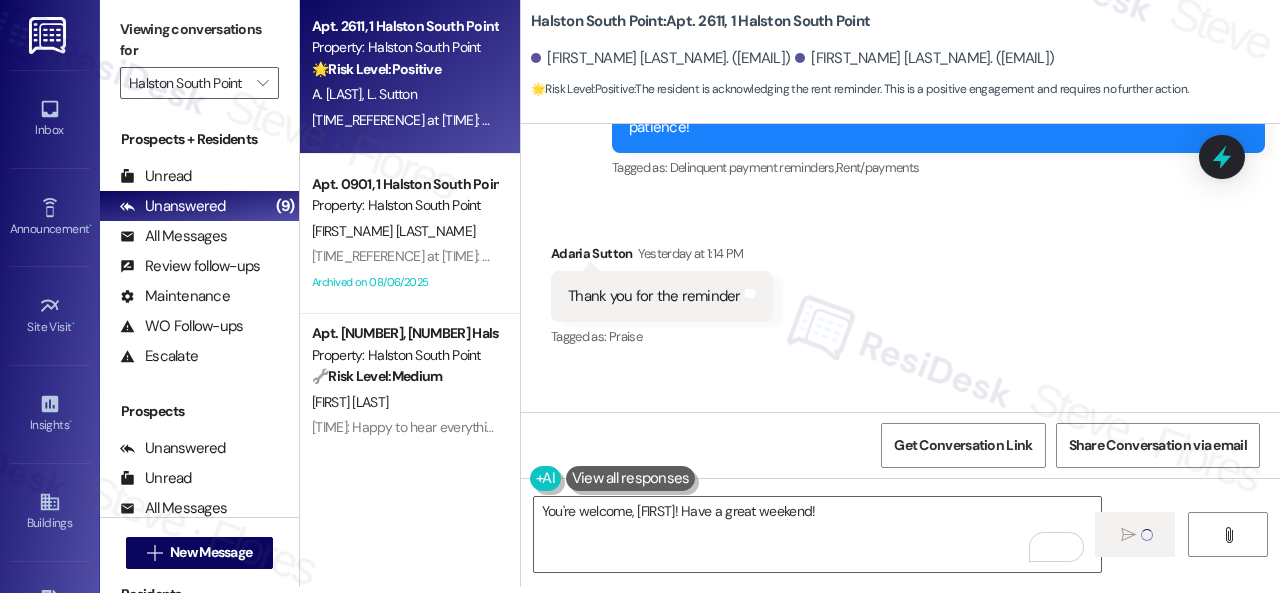 type 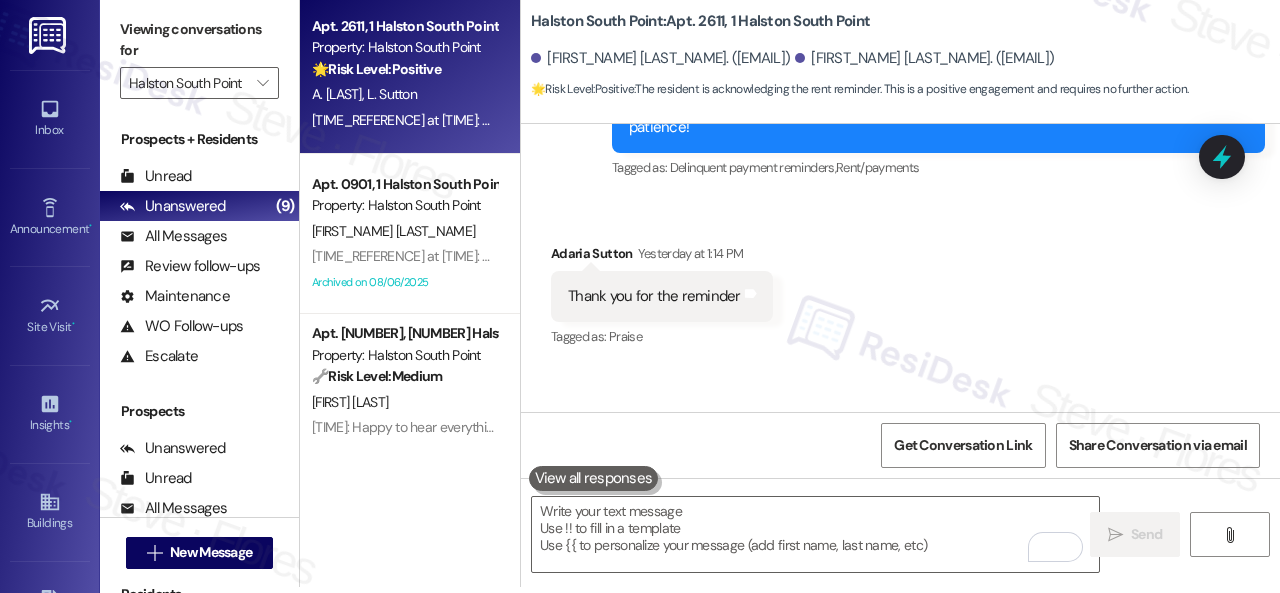 scroll, scrollTop: 0, scrollLeft: 0, axis: both 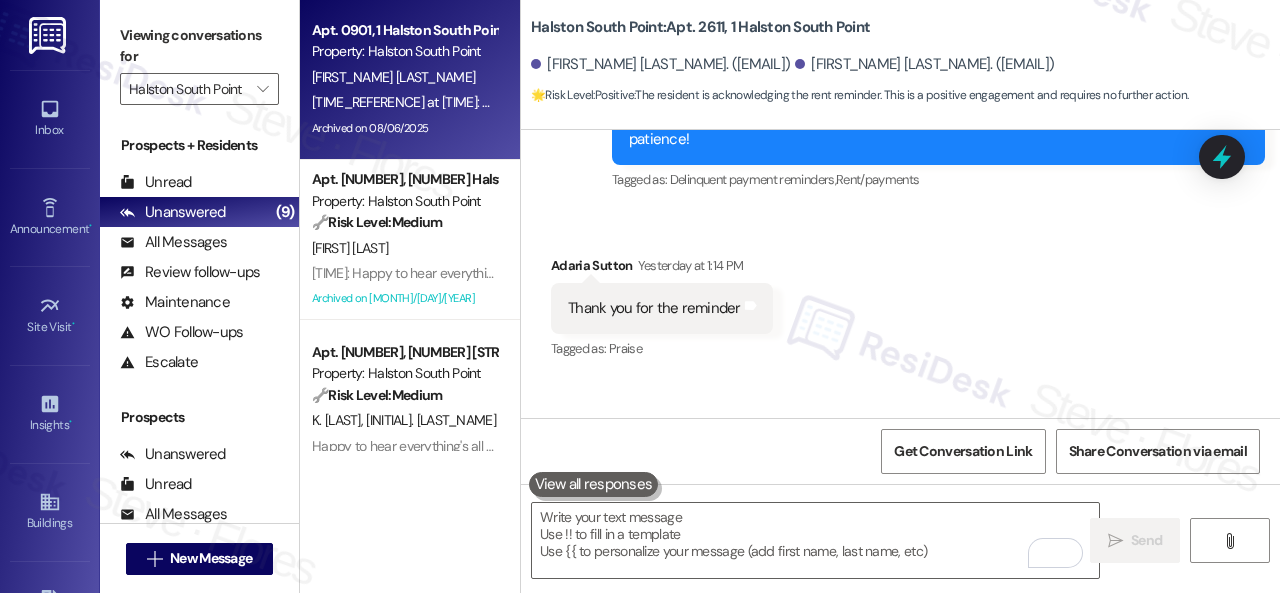 click on "[DATE] at [TIME]: Hi [FIRST_NAME], how are you? We're checking in to ask if you have any questions about rent payment. We're here to answer questions. Your current balance is $[AMOUNT] and you may have been assessed a late fee. If you've already paid, thank you for your patience! [DATE] at [TIME]: Hi [FIRST_NAME], how are you? We're checking in to ask if you have any questions about rent payment. We're here to answer questions. Your current balance is $[AMOUNT] and you may have been assessed a late fee. If you've already paid, thank you for your patience!" at bounding box center [1149, 102] 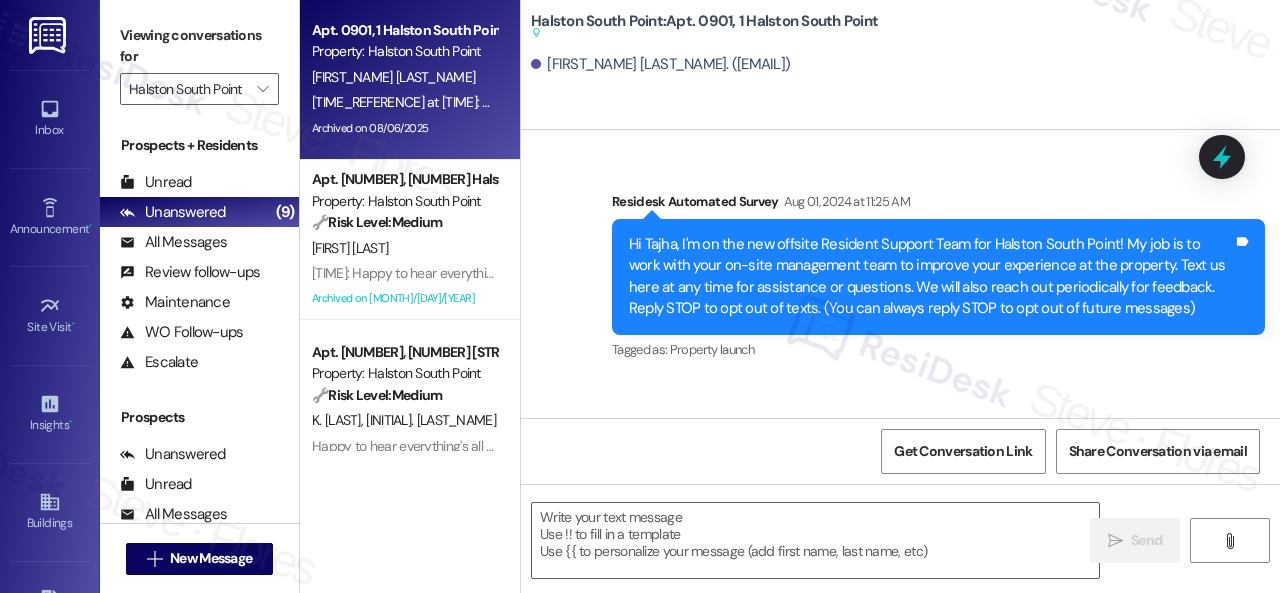 scroll, scrollTop: 30960, scrollLeft: 0, axis: vertical 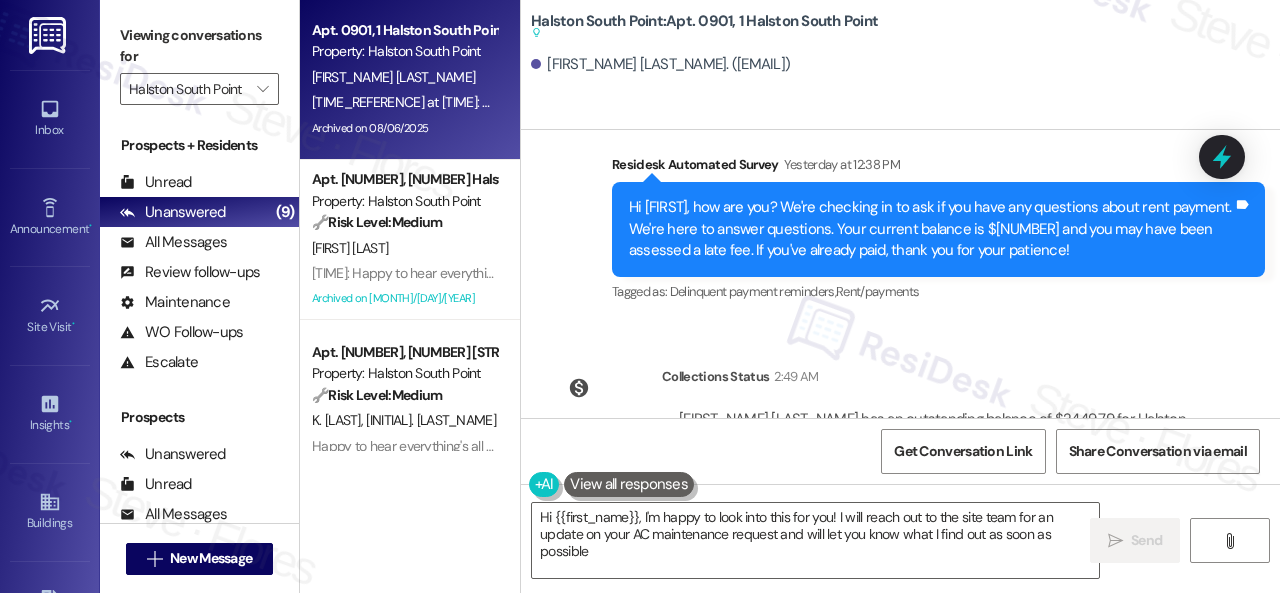 type on "Hi {{first_name}}, I'm happy to look into this for you! I will reach out to the site team for an update on your AC maintenance request and will let you know what I find out as soon as possible." 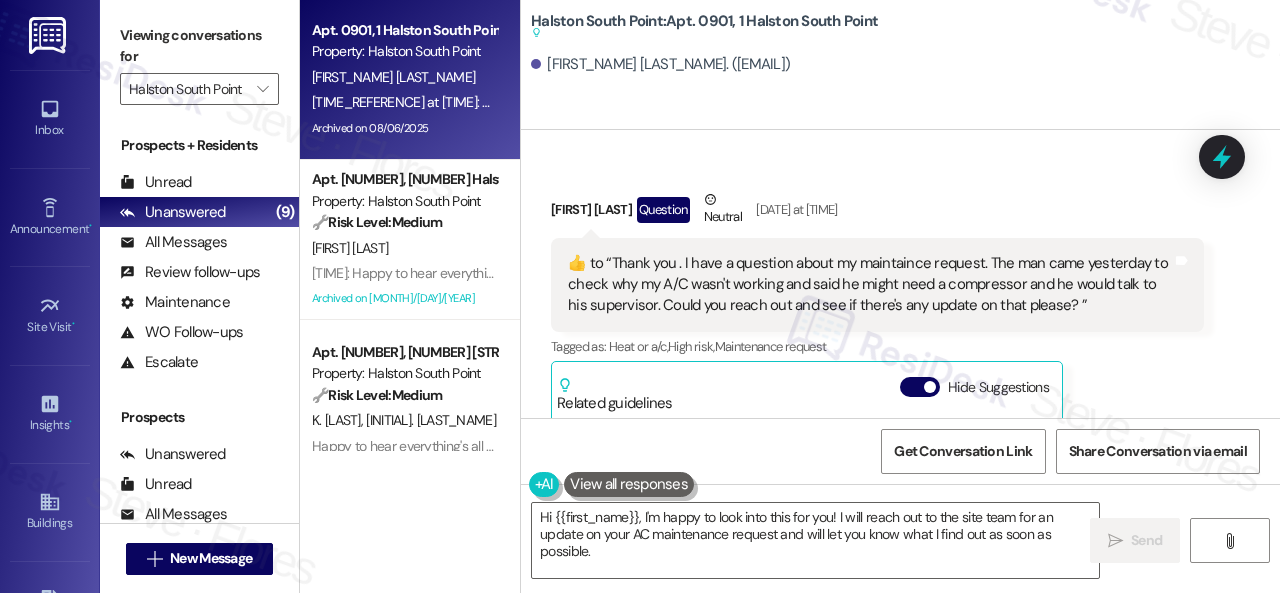 scroll, scrollTop: 30212, scrollLeft: 0, axis: vertical 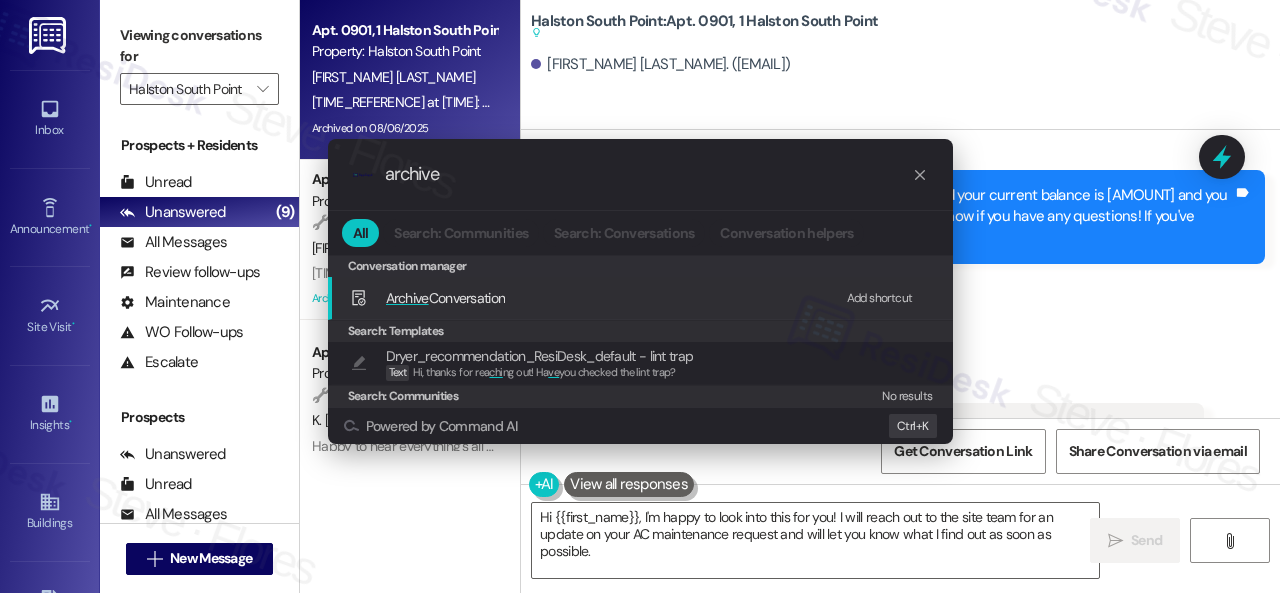 type on "archive" 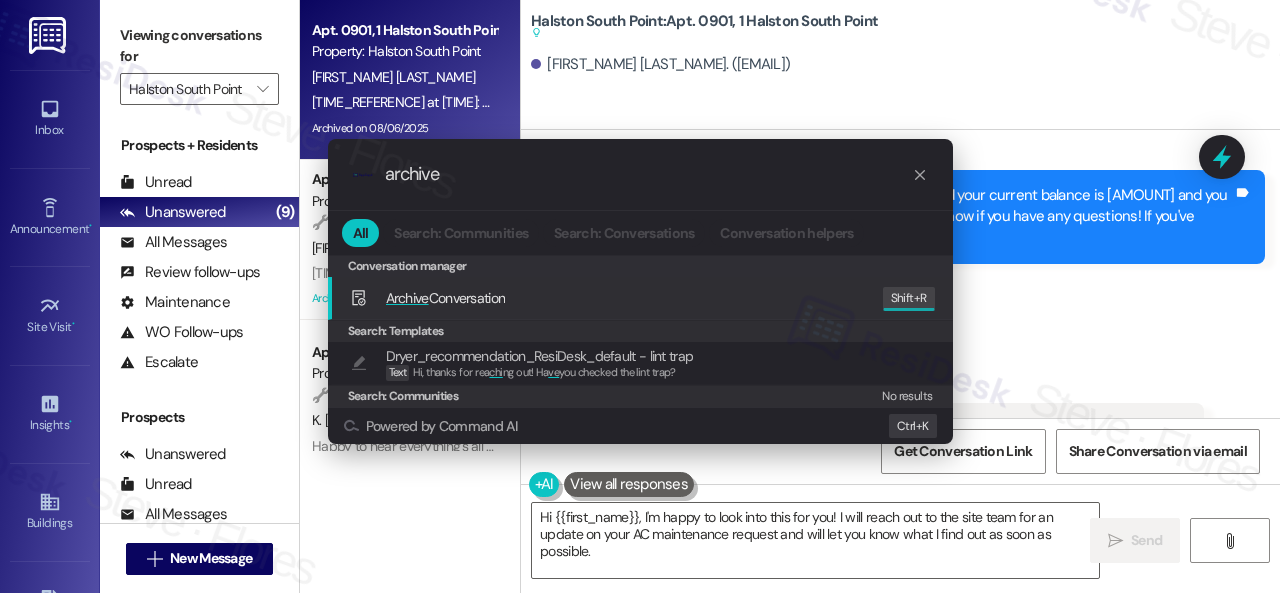 click on "Archive" 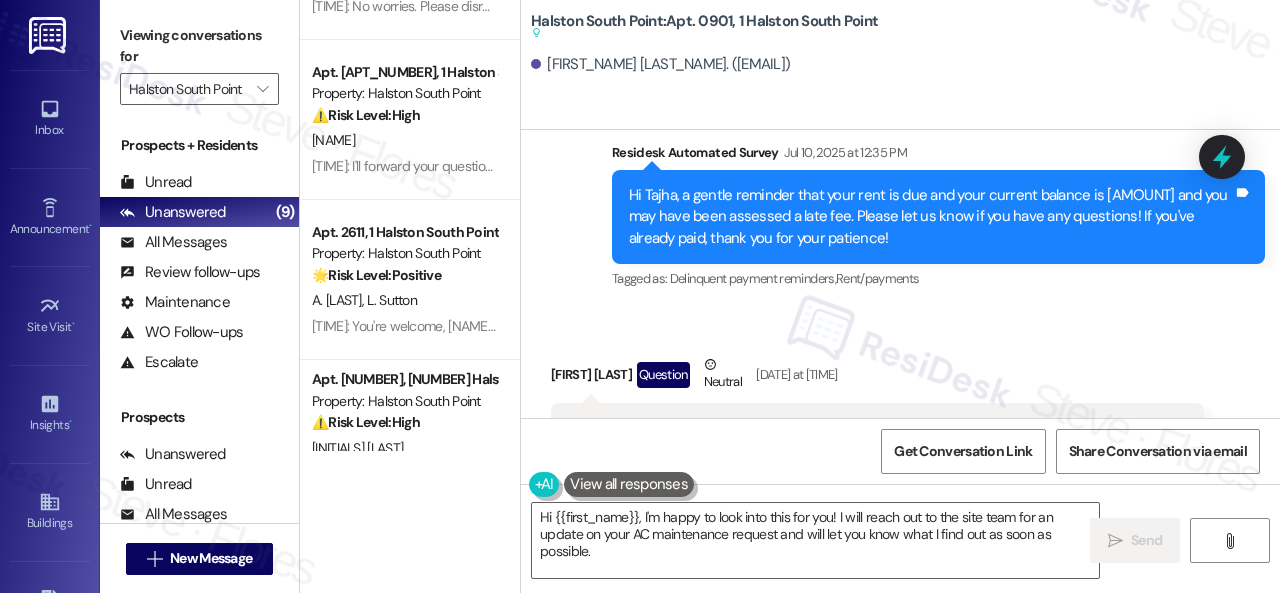 scroll, scrollTop: 668, scrollLeft: 0, axis: vertical 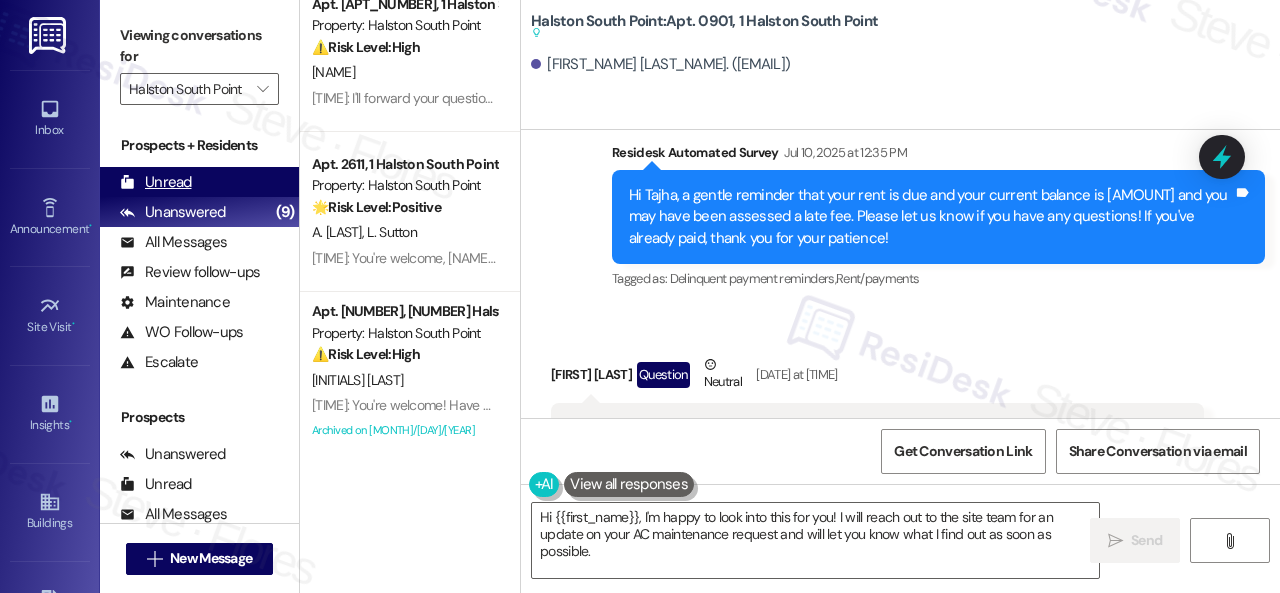 click on "Unread" at bounding box center (156, 182) 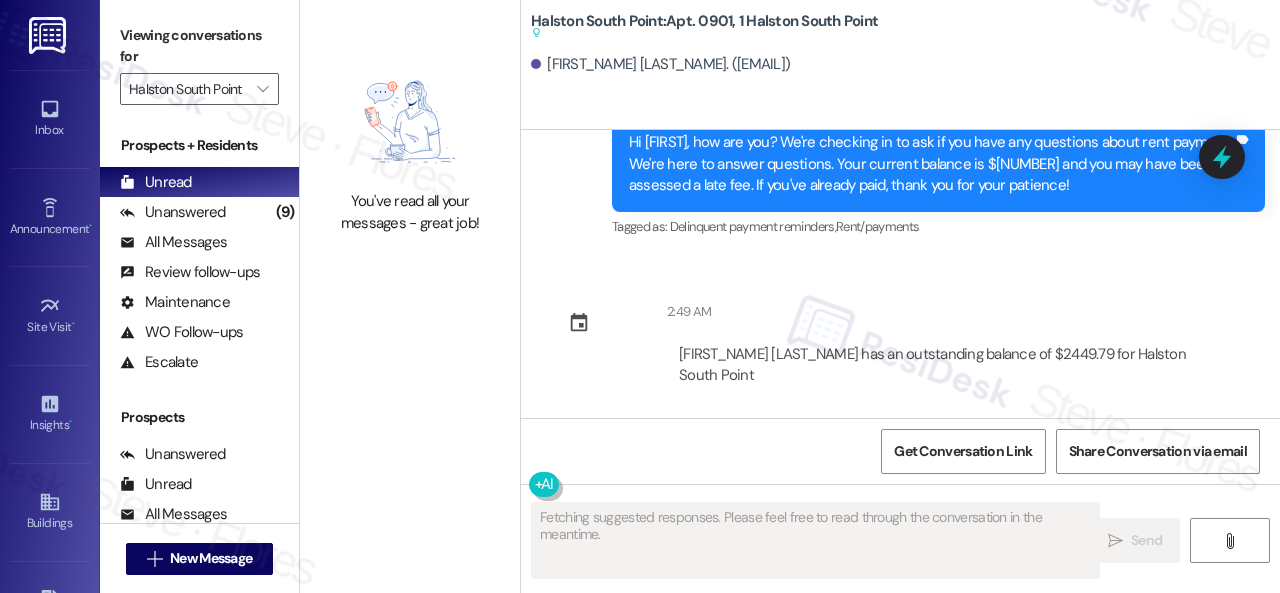 scroll, scrollTop: 31800, scrollLeft: 0, axis: vertical 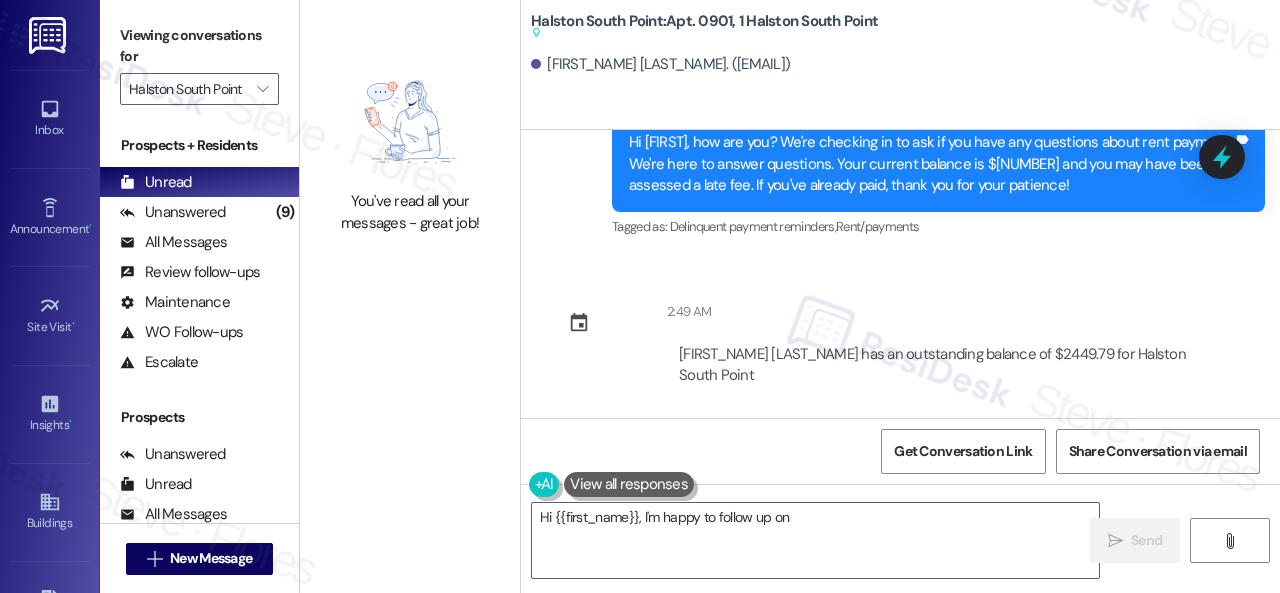 type on "Hi {{first_name}}, I'm happy to follow up on your" 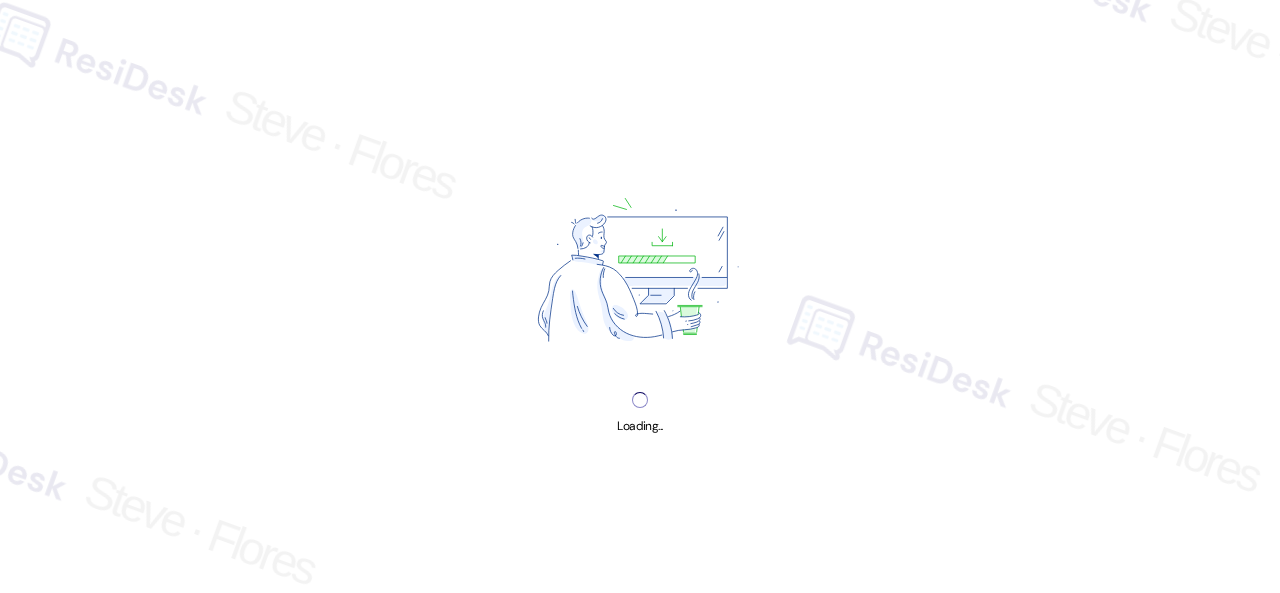 scroll, scrollTop: 0, scrollLeft: 0, axis: both 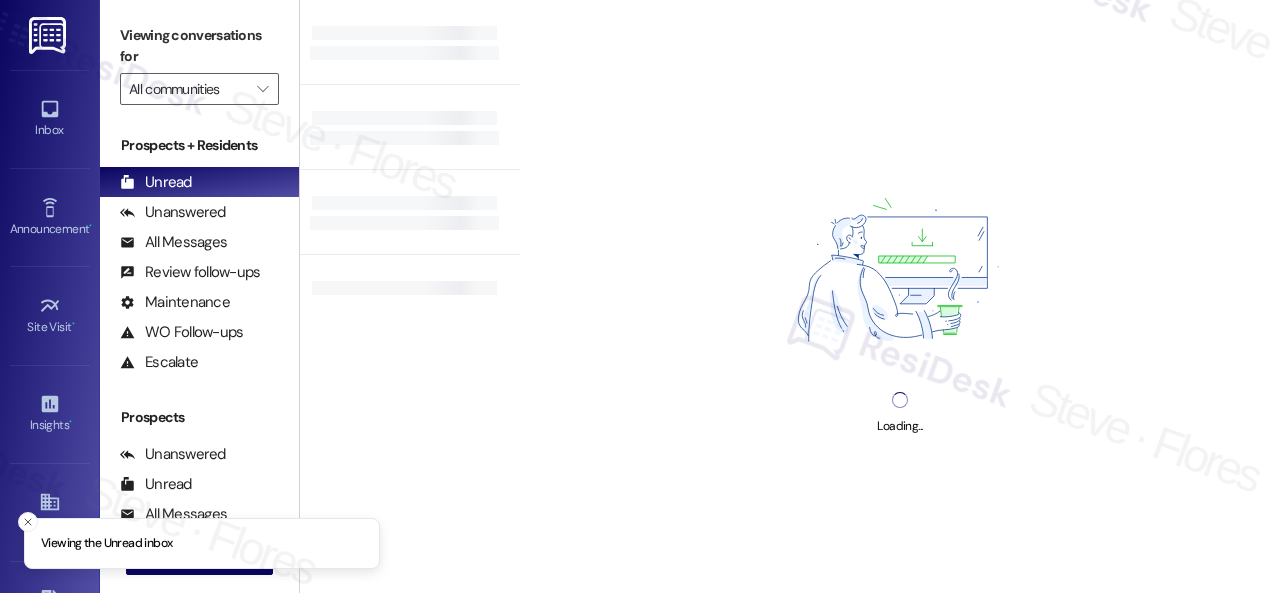 type on "Halston South Point" 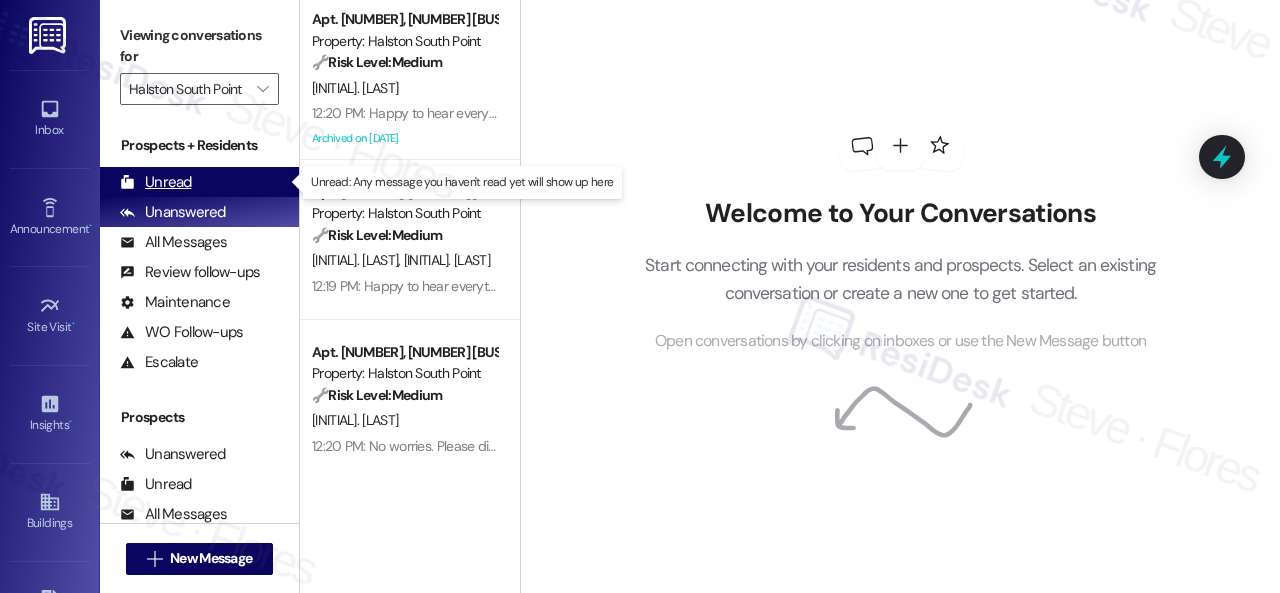 click on "Unread" at bounding box center (156, 182) 